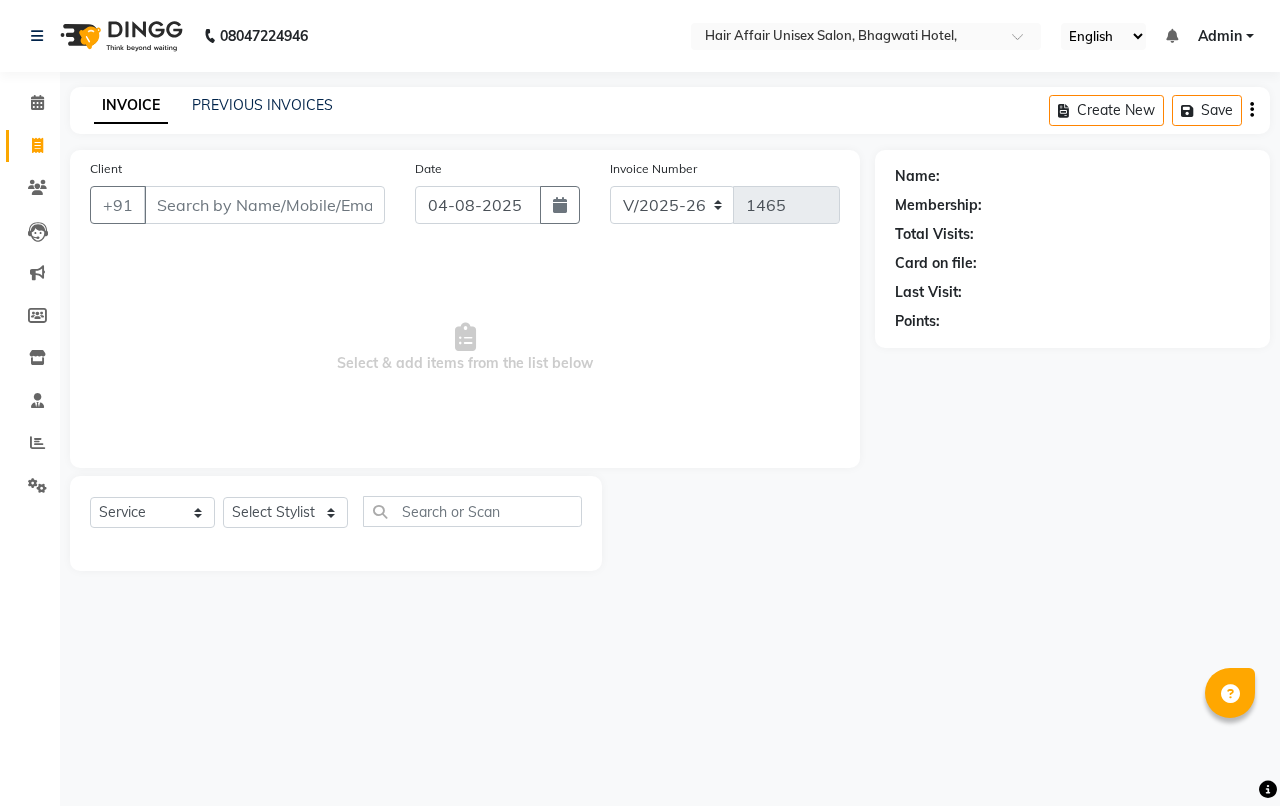 select on "6225" 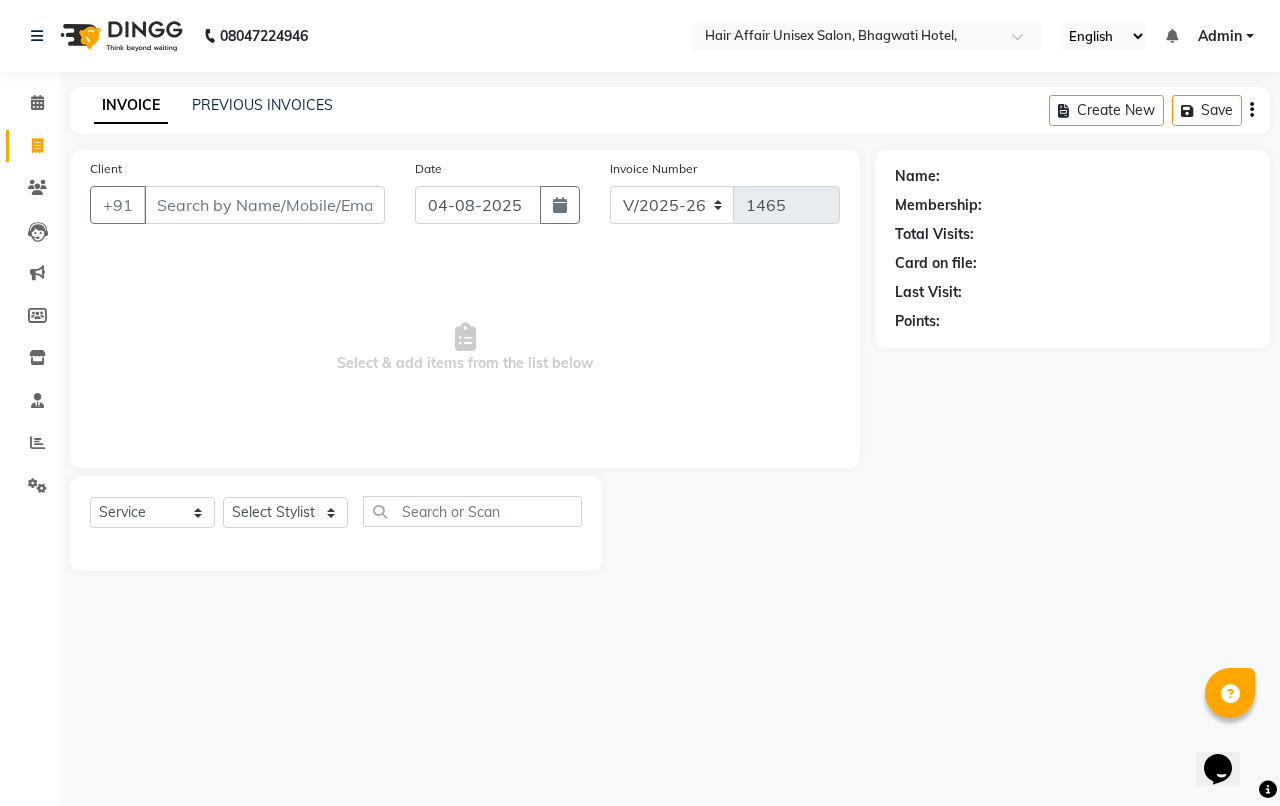 scroll, scrollTop: 0, scrollLeft: 0, axis: both 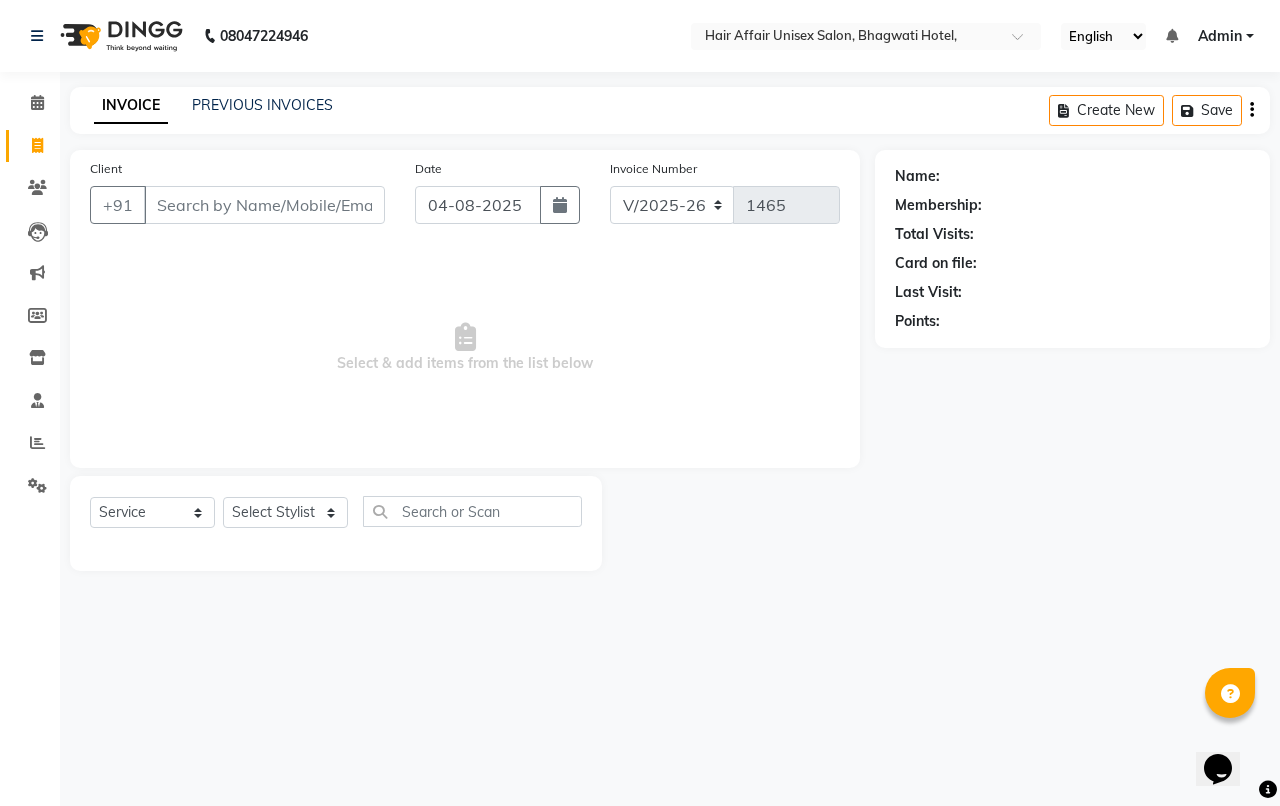 click on "INVOICE PREVIOUS INVOICES Create New Save Client +91 Date [DATE] Invoice Number V/2025 V/2025-26 1465 Select & add items from the list below Select Service Product Membership Package Voucher Prepaid Gift Card Select Stylist [PERSON] [PERSON] [PERSON] [PERSON] [PERSON] [PERSON] [PERSON] [PERSON] Name: Membership: Total Visits: Card on file: Last Visit: Points:" 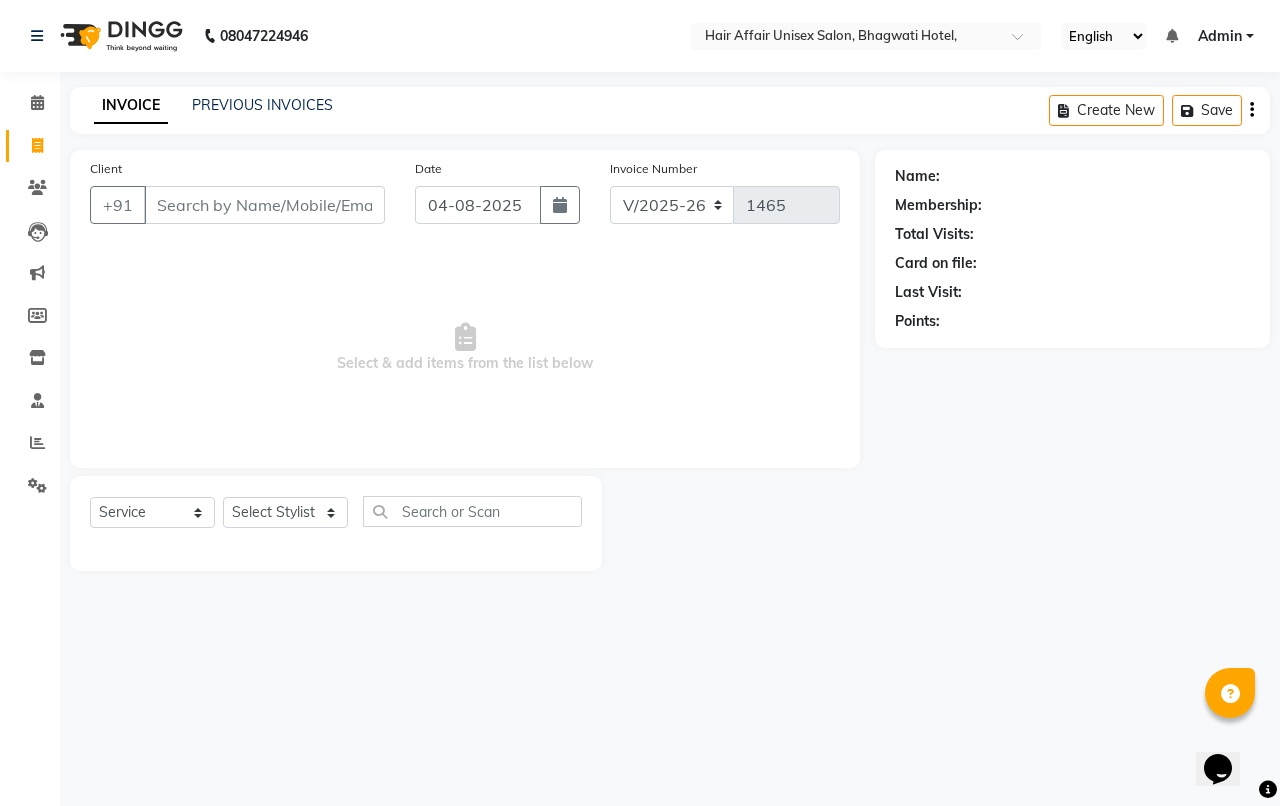 click on "Name: Membership: Total Visits: Card on file: Last Visit:  Points:" 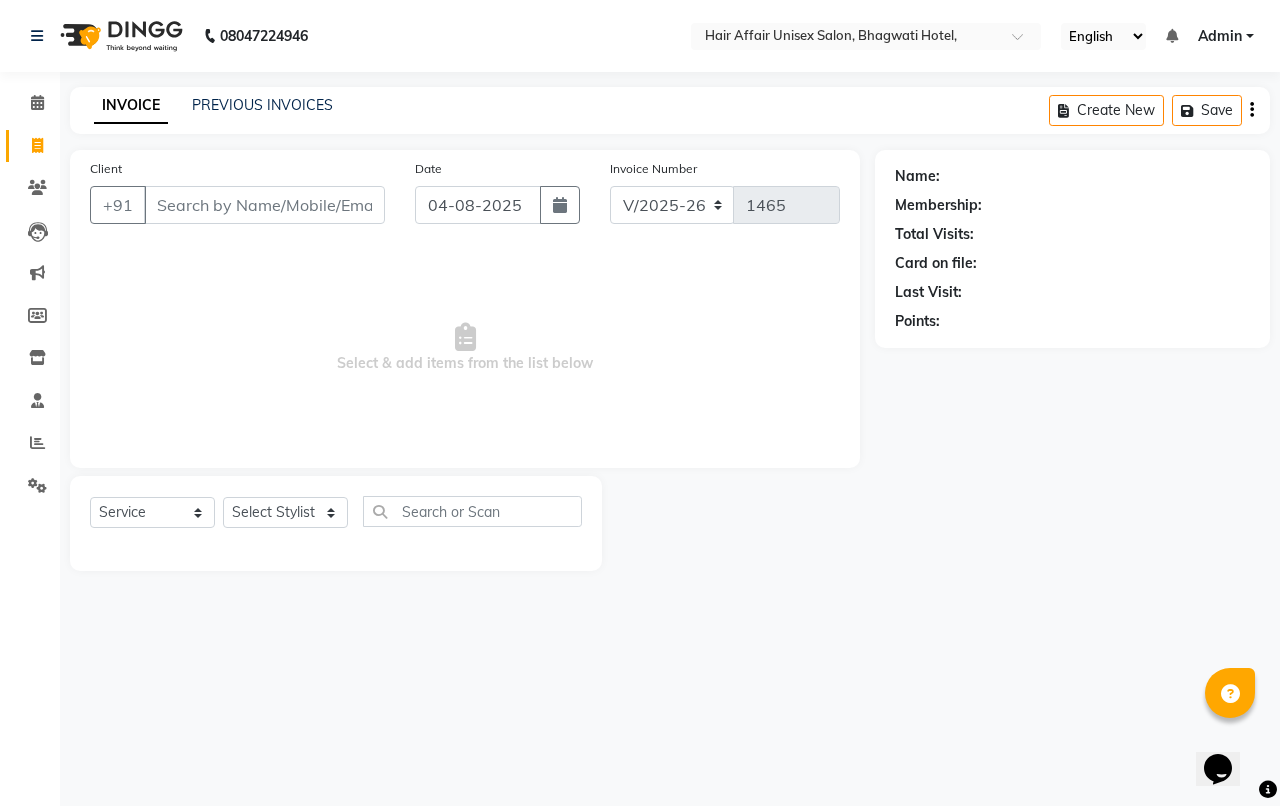 drag, startPoint x: 1215, startPoint y: 485, endPoint x: 978, endPoint y: 448, distance: 239.8708 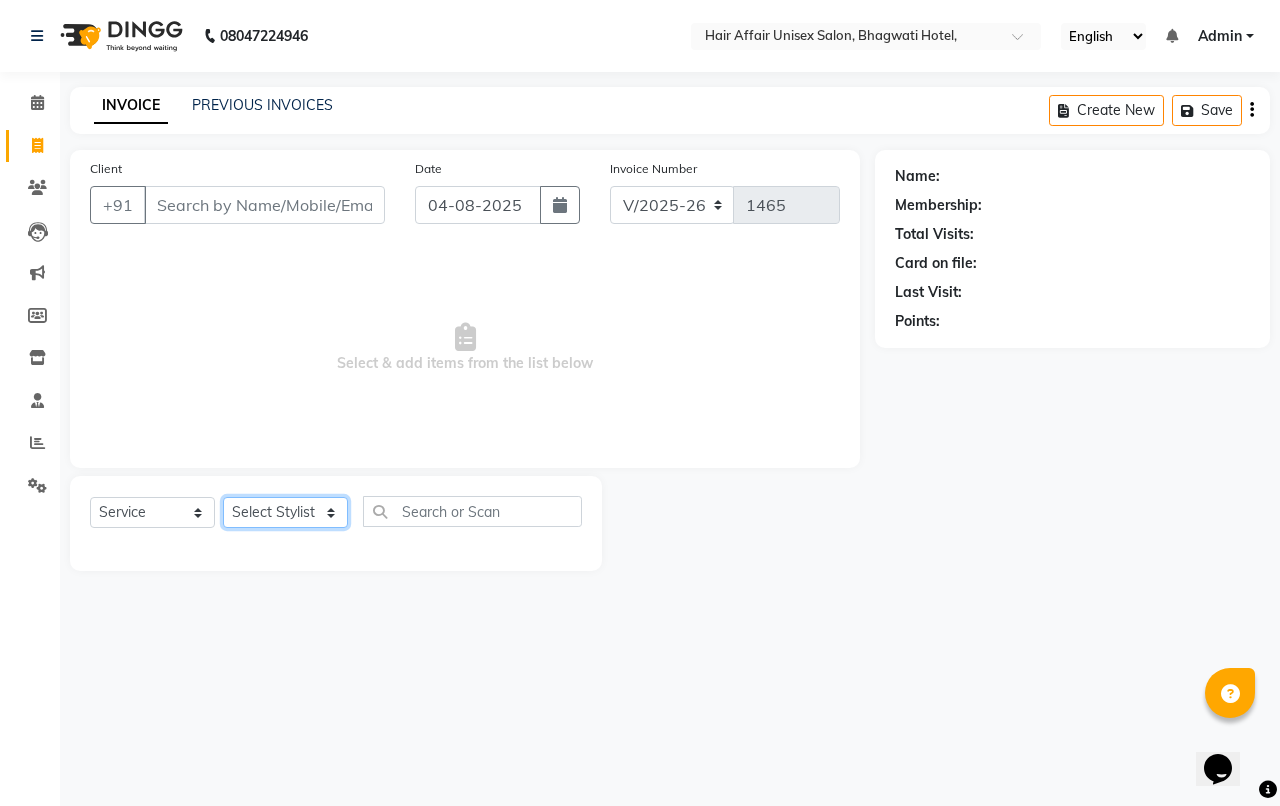 drag, startPoint x: 321, startPoint y: 511, endPoint x: 327, endPoint y: 498, distance: 14.3178215 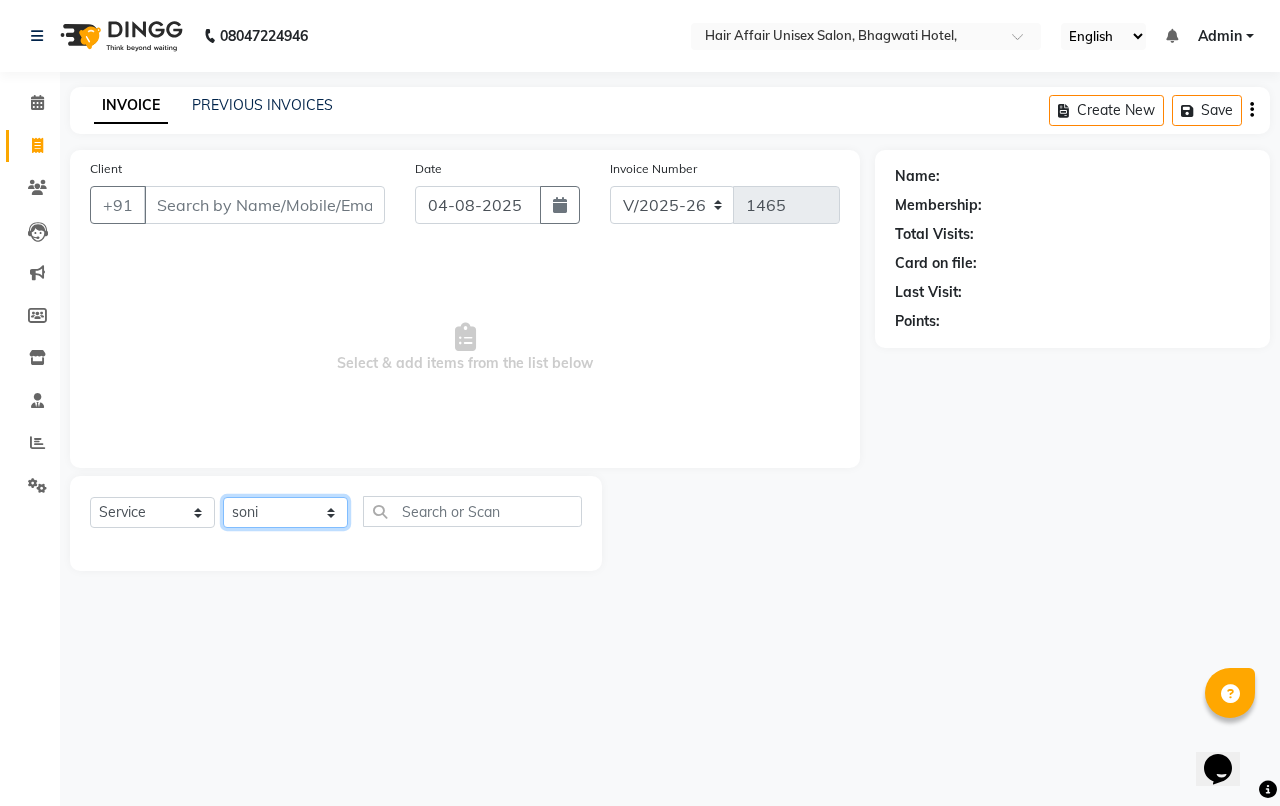 click on "Select Stylist Anand harpal kajal Kunal Manish Nikhil soni Vihan yogesh" 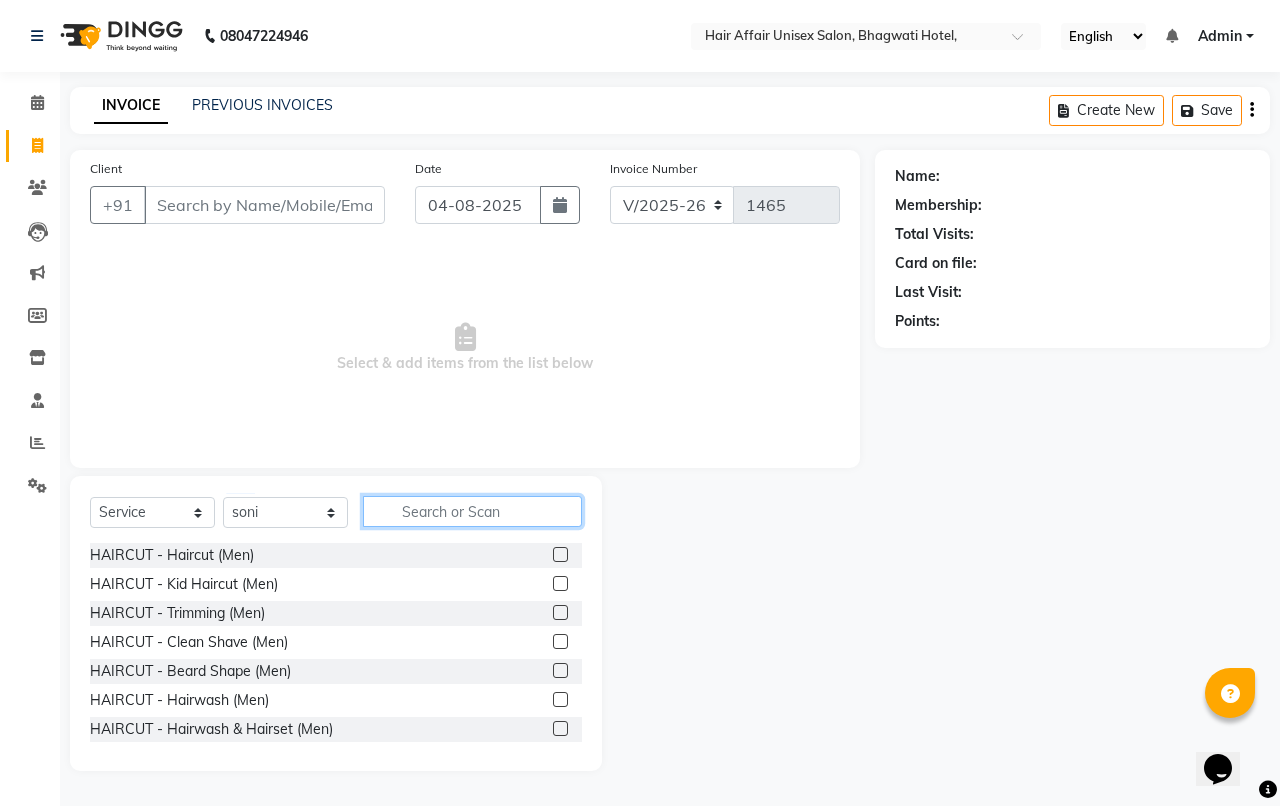 click 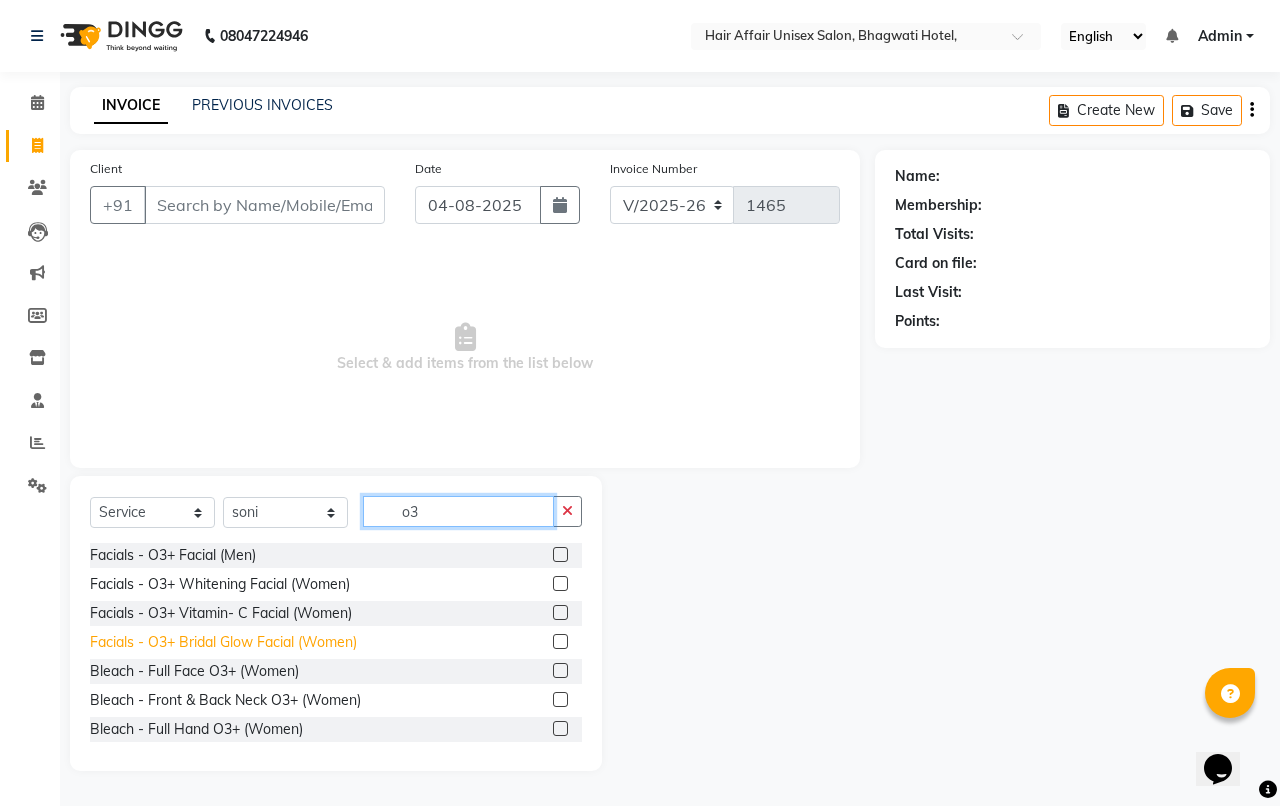 scroll, scrollTop: 125, scrollLeft: 0, axis: vertical 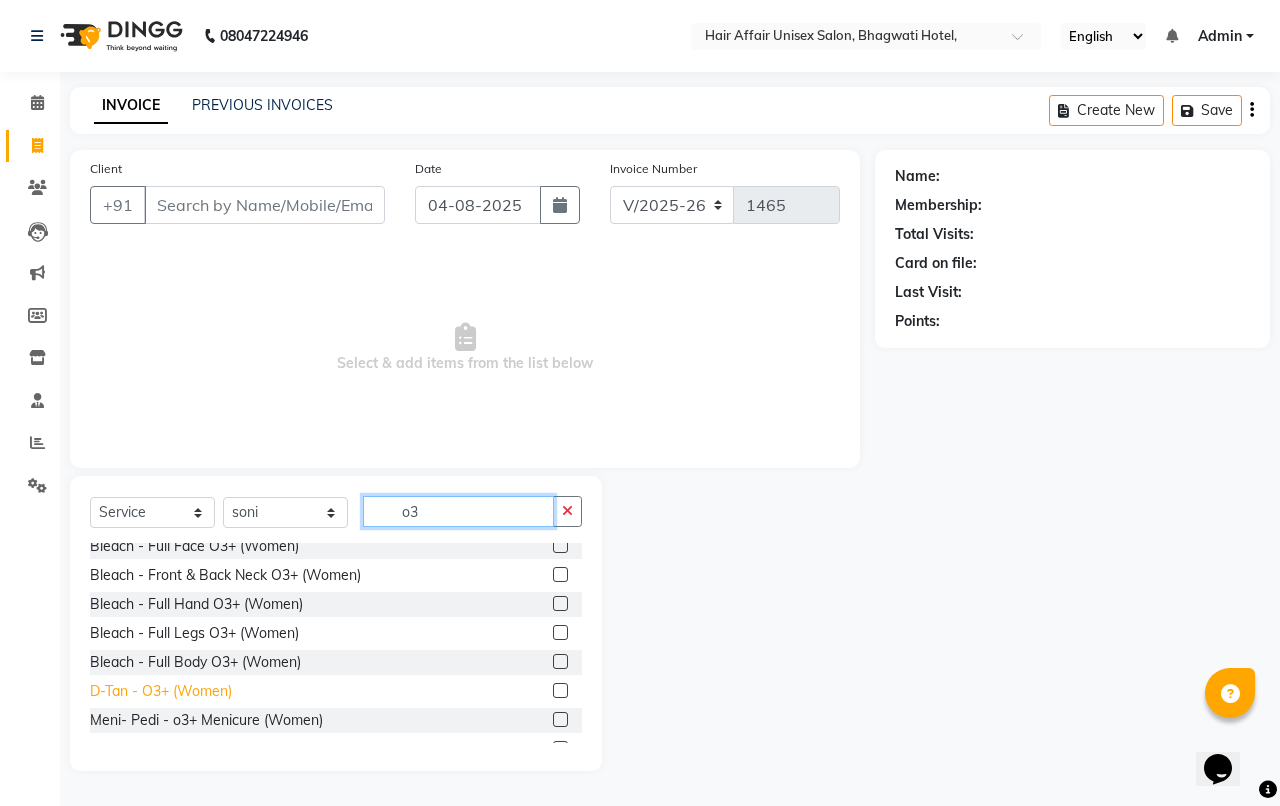 type on "o3" 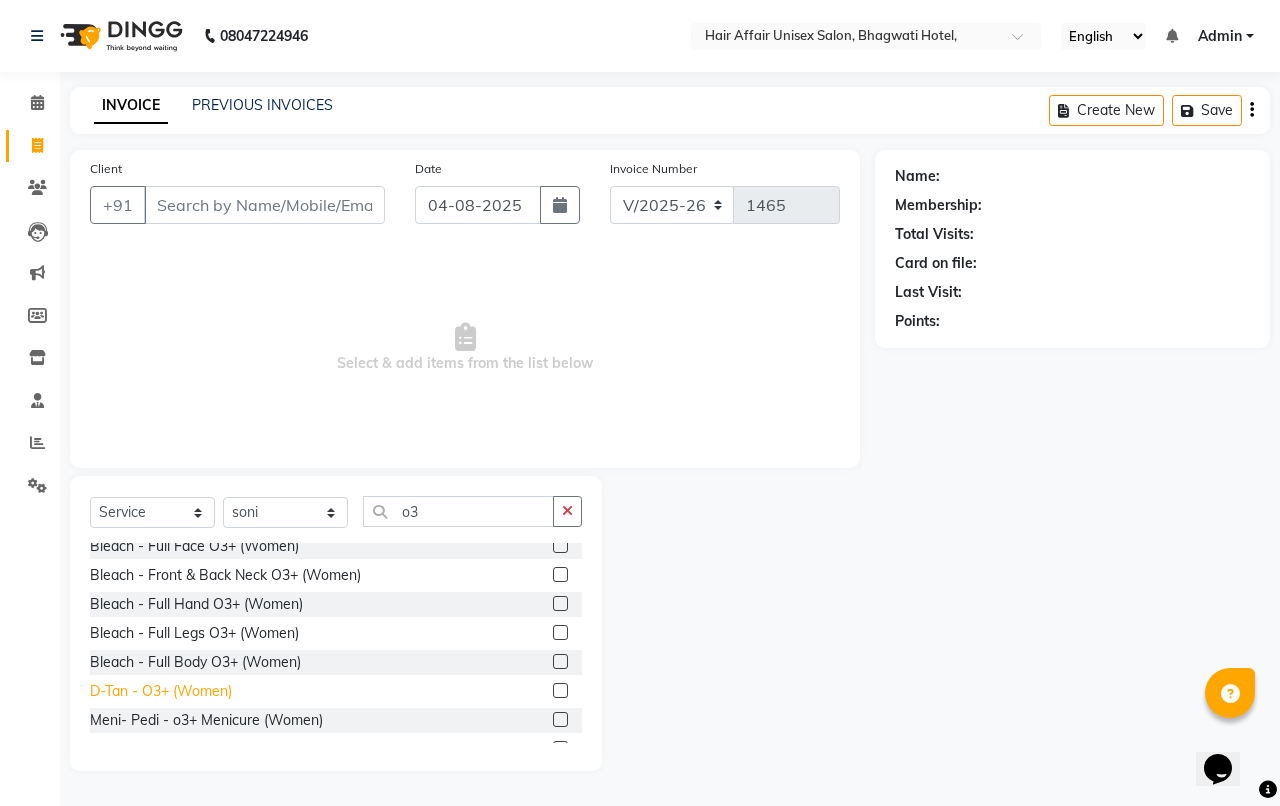 click on "D-Tan - O3+  (Women)" 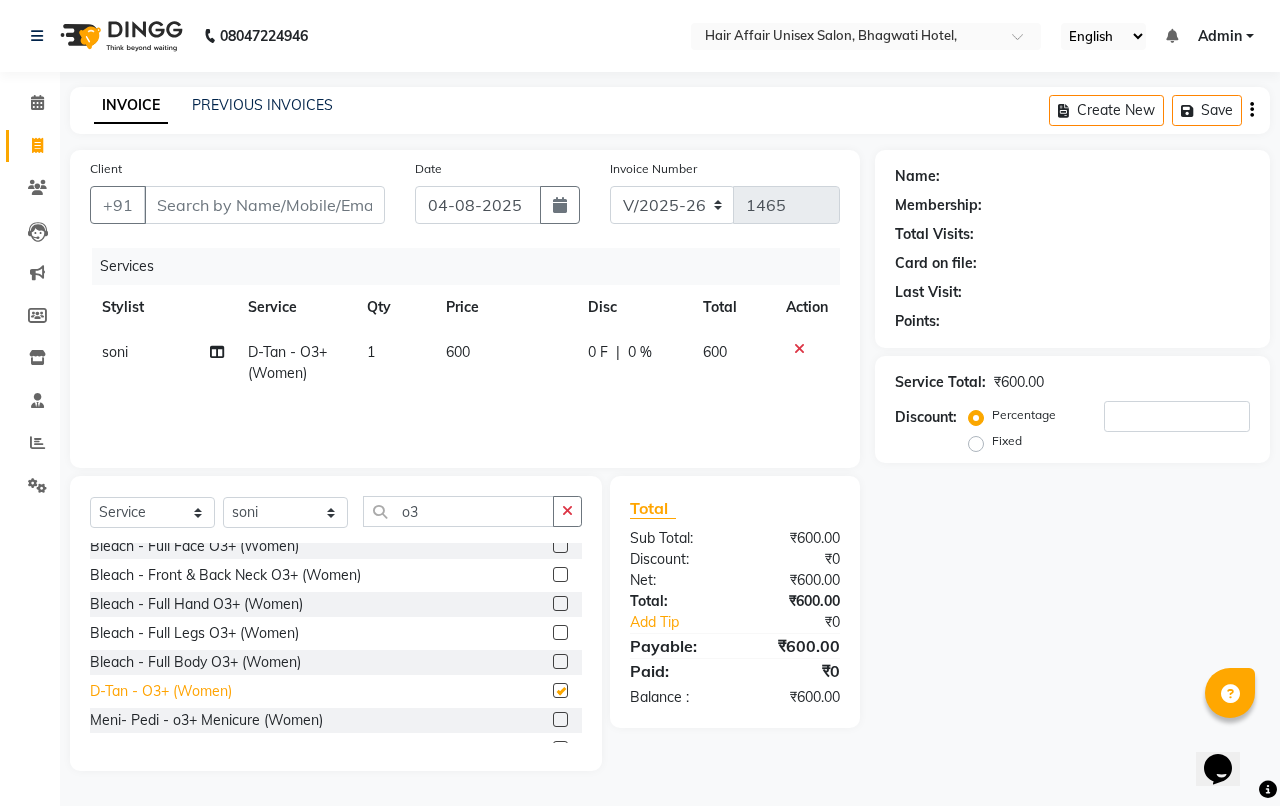 checkbox on "false" 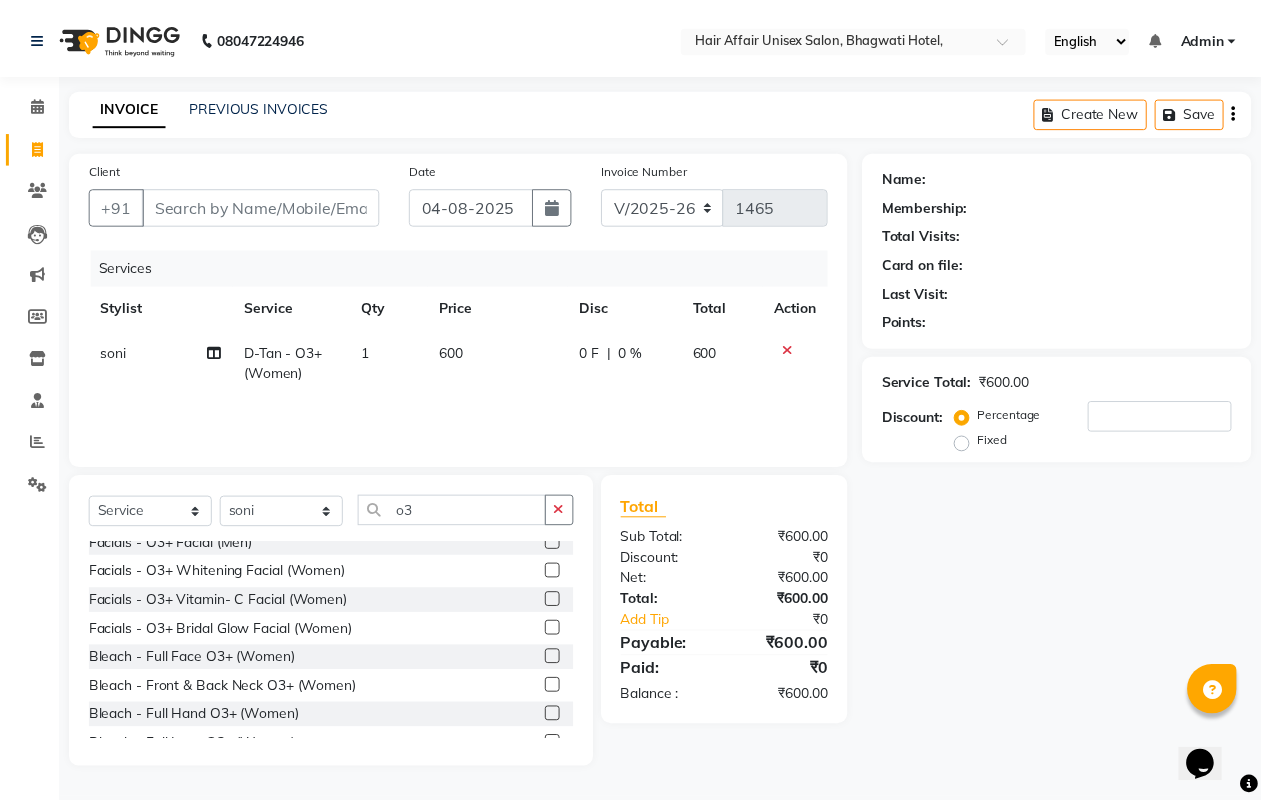 scroll, scrollTop: 0, scrollLeft: 0, axis: both 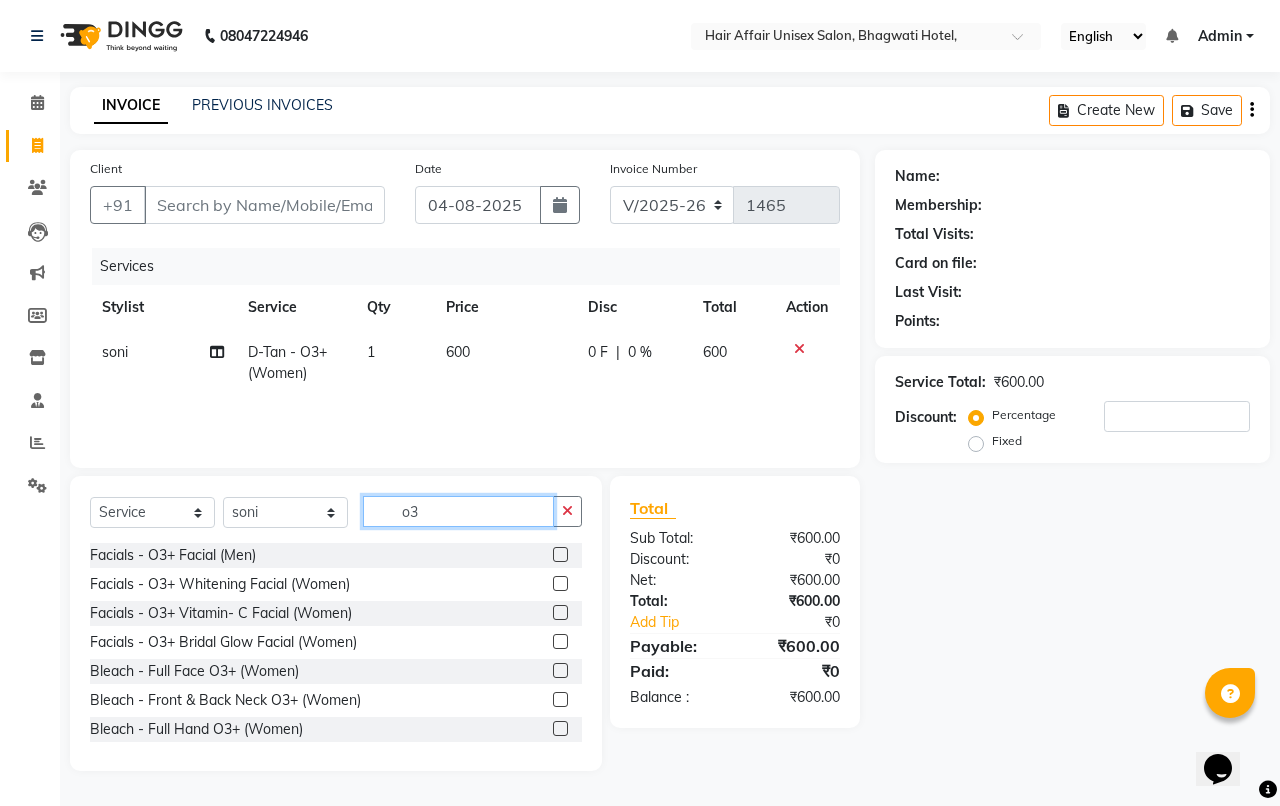 click on "o3" 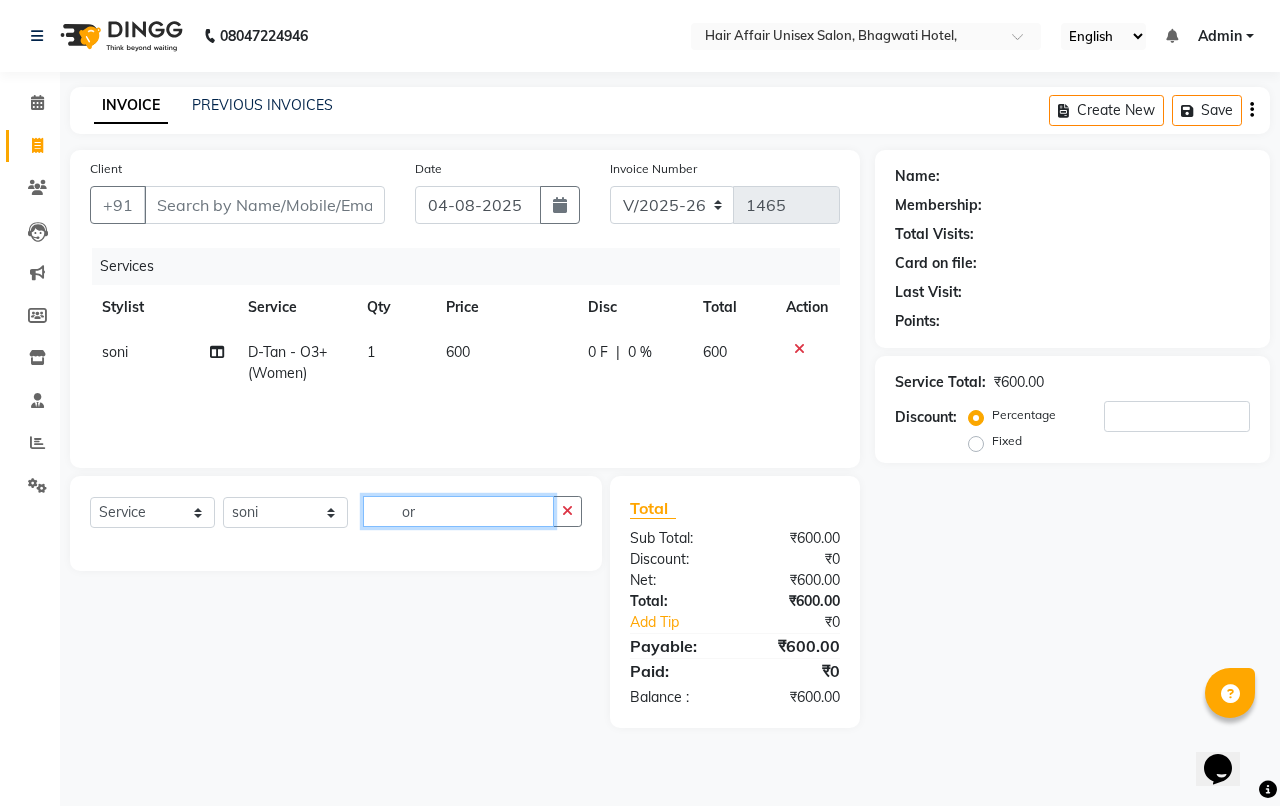 type on "o" 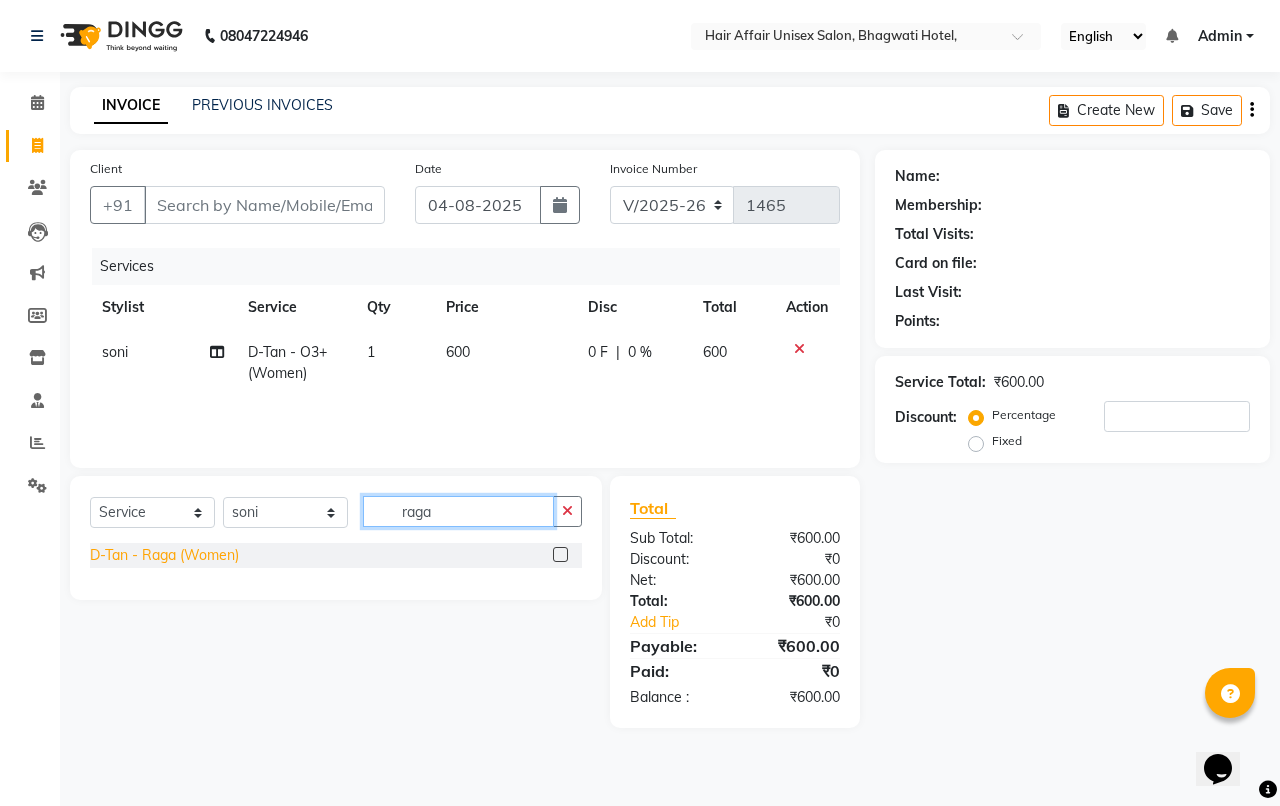 type on "raga" 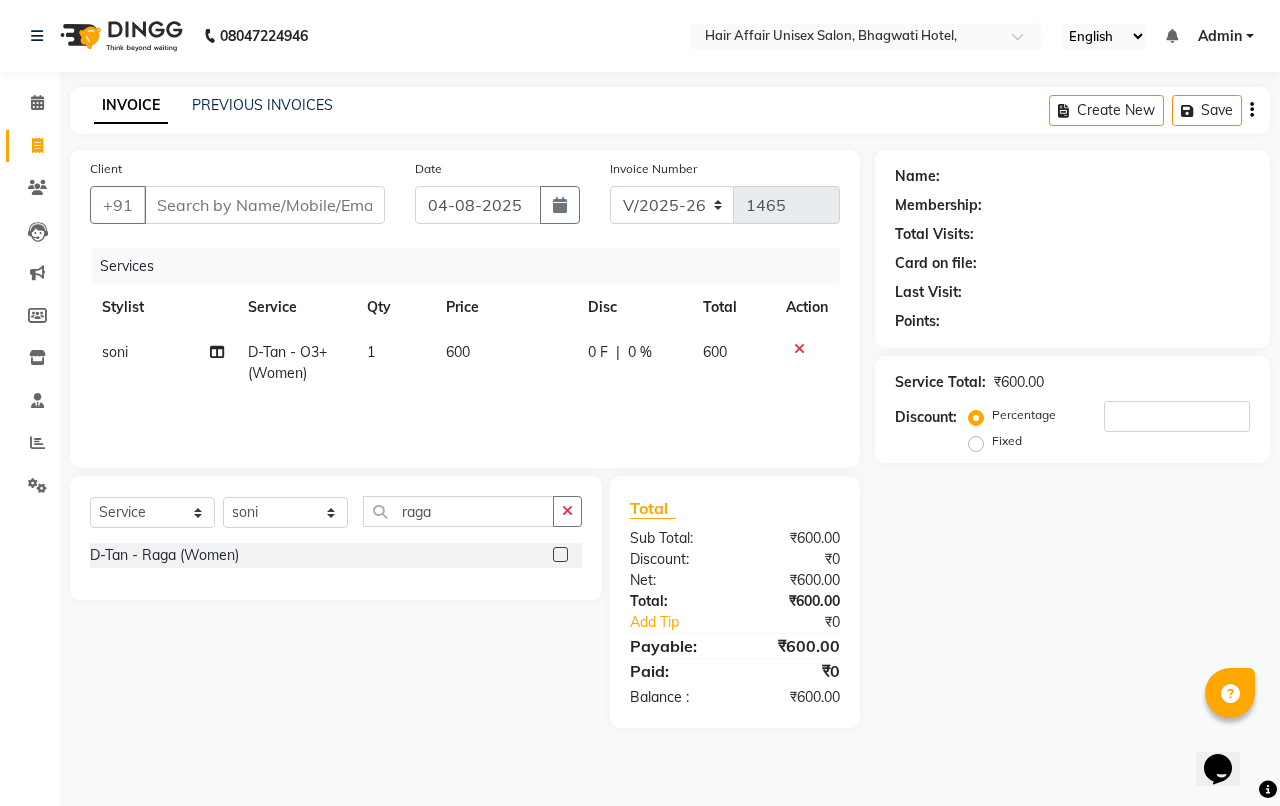 drag, startPoint x: 221, startPoint y: 551, endPoint x: 238, endPoint y: 552, distance: 17.029387 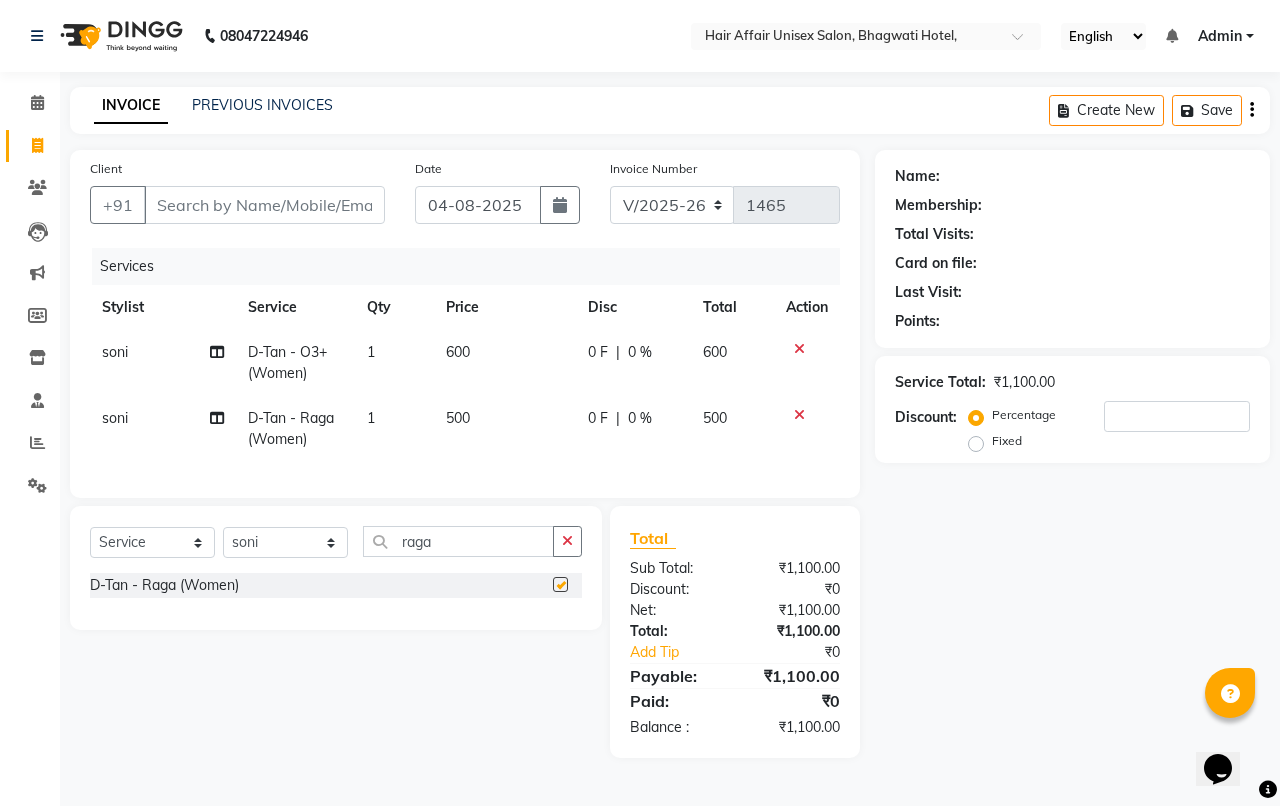 checkbox on "false" 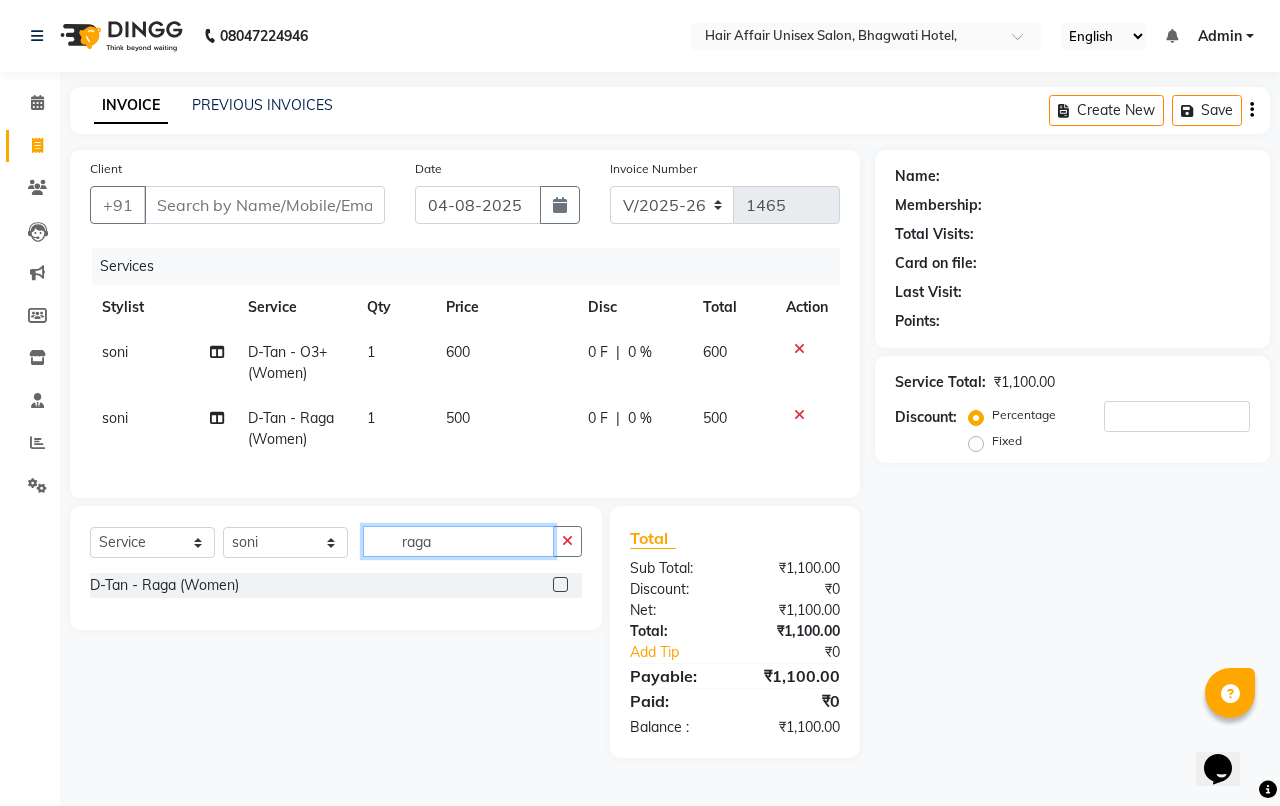 click on "raga" 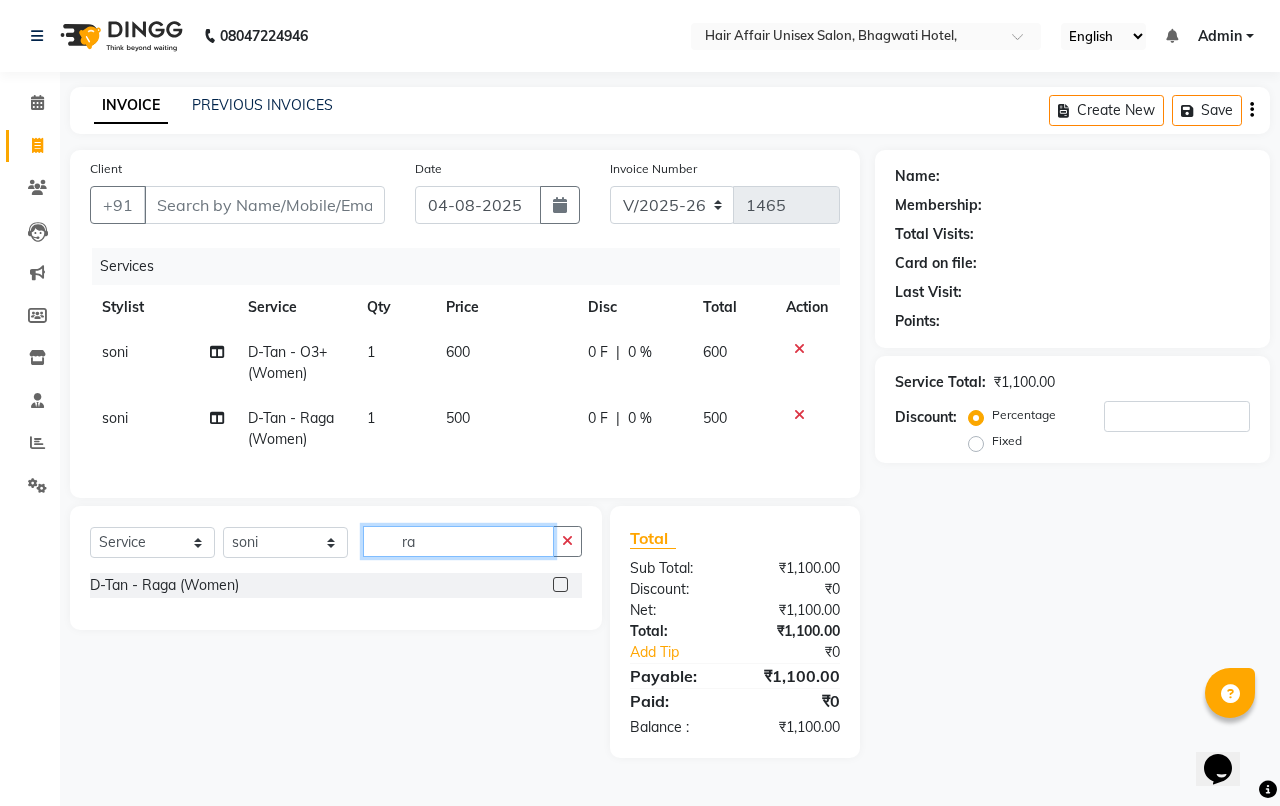 type on "r" 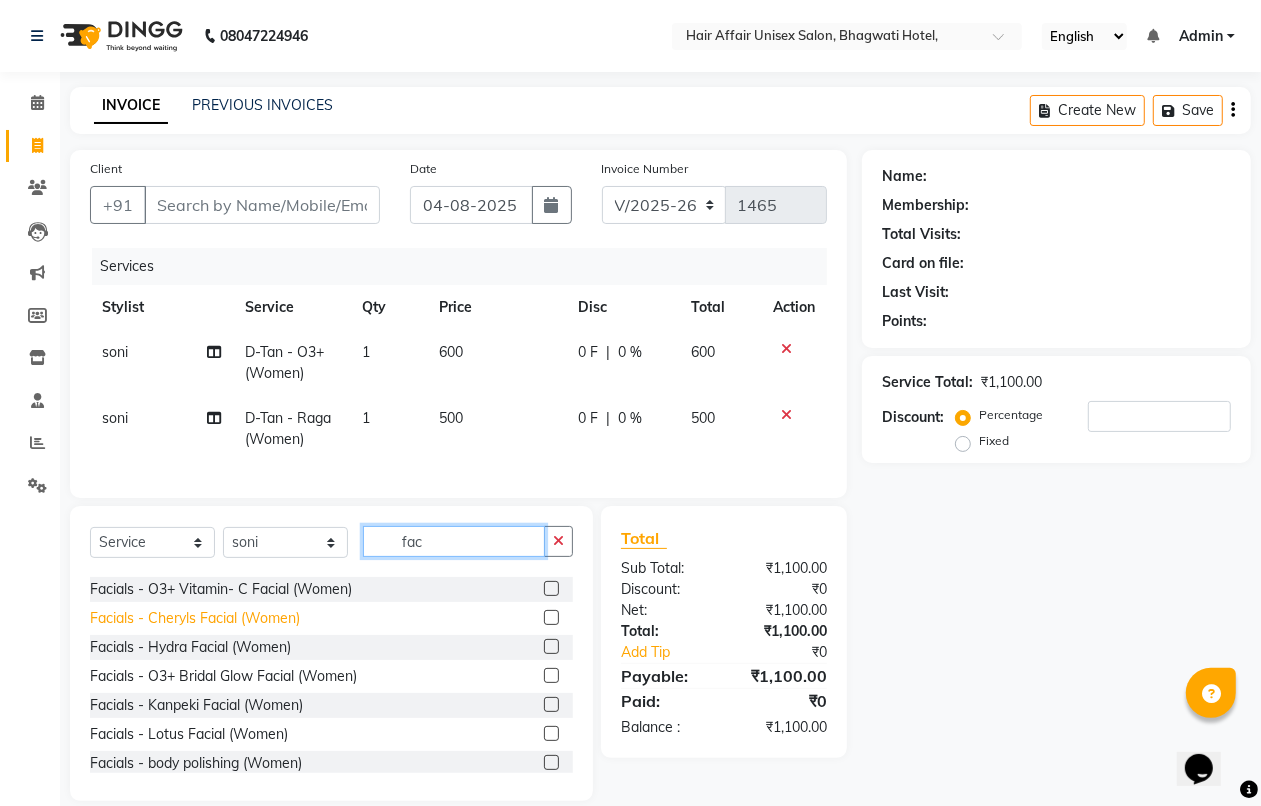 scroll, scrollTop: 625, scrollLeft: 0, axis: vertical 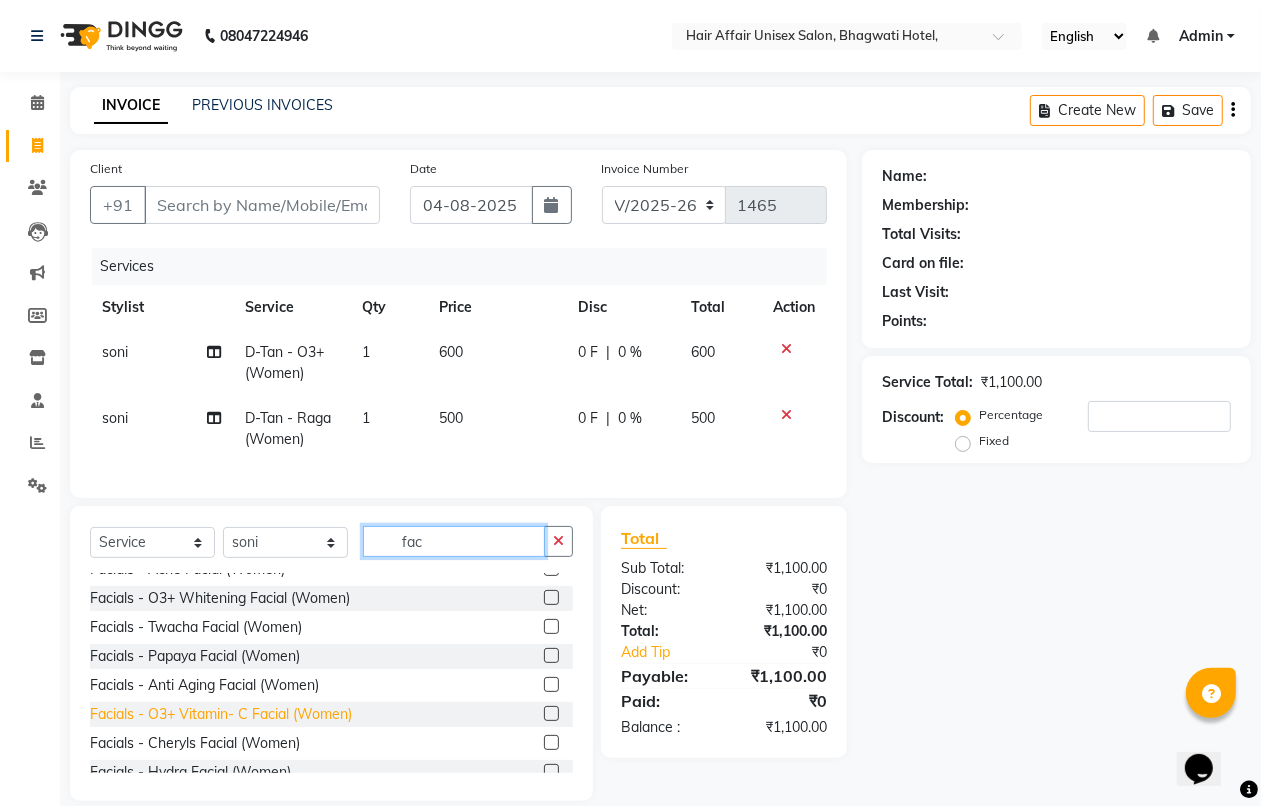 type on "fac" 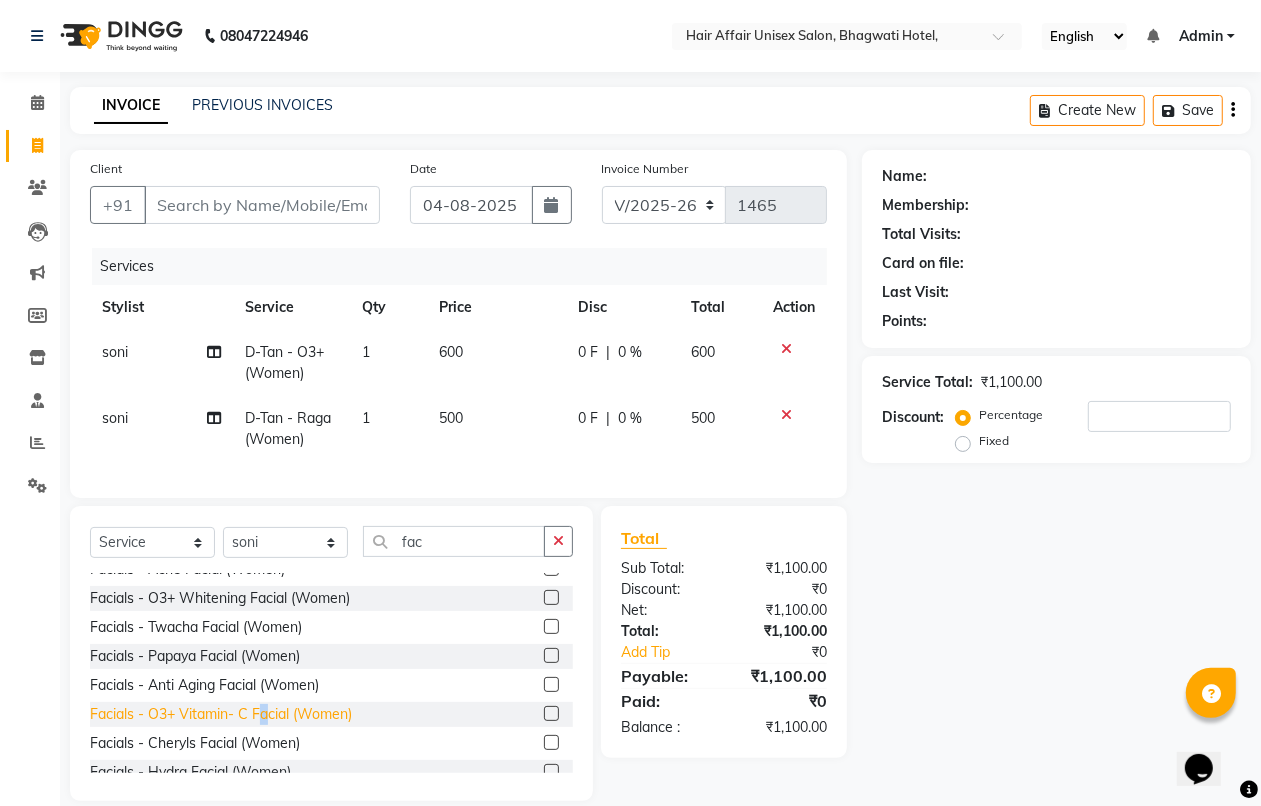 click on "Facials - O3+ Vitamin- C Facial  (Women)" 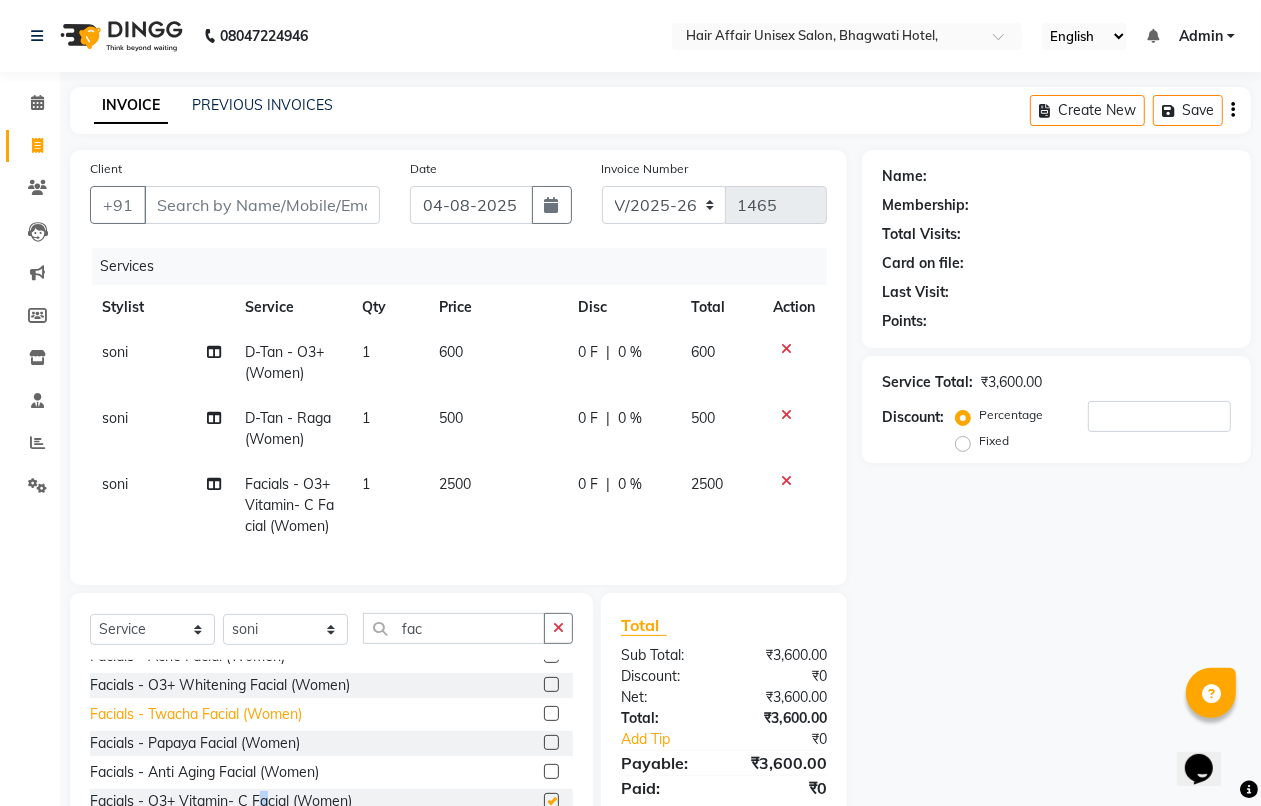 checkbox on "false" 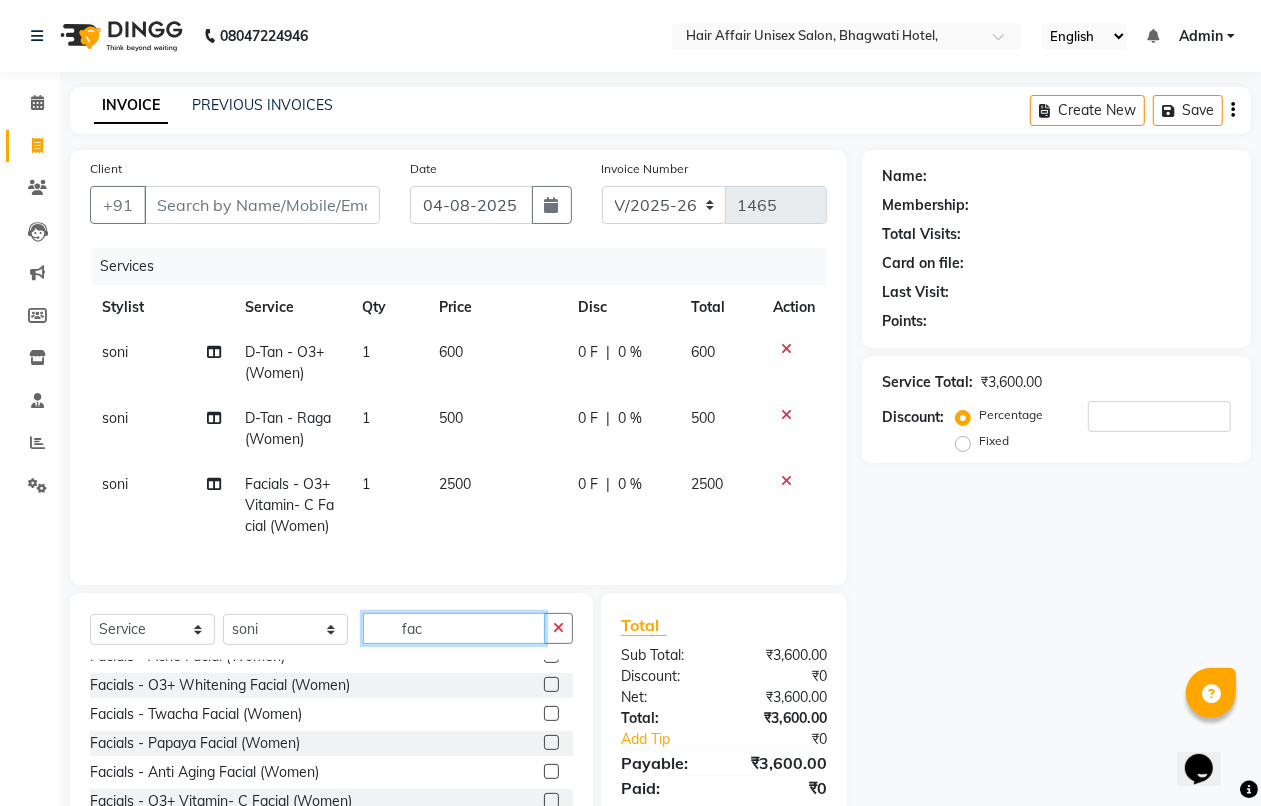 click on "fac" 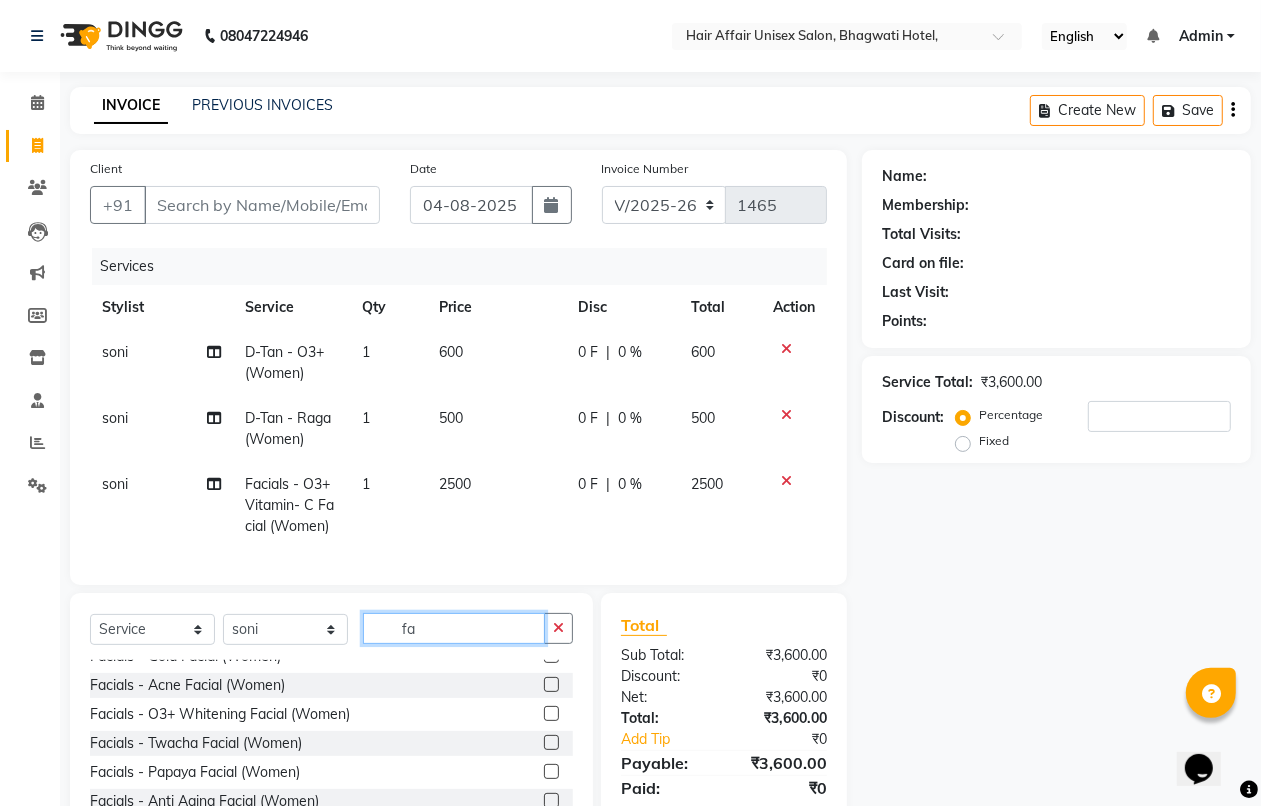 type on "f" 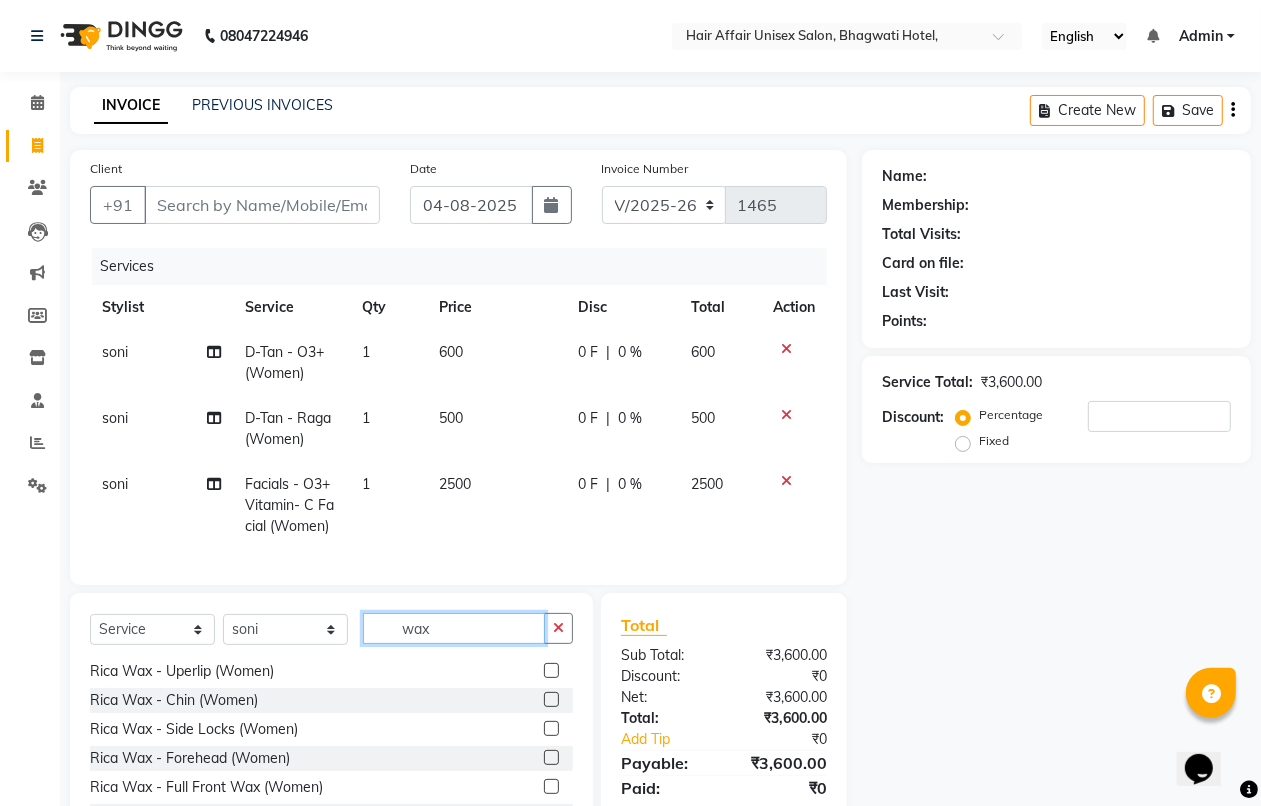 scroll, scrollTop: 176, scrollLeft: 0, axis: vertical 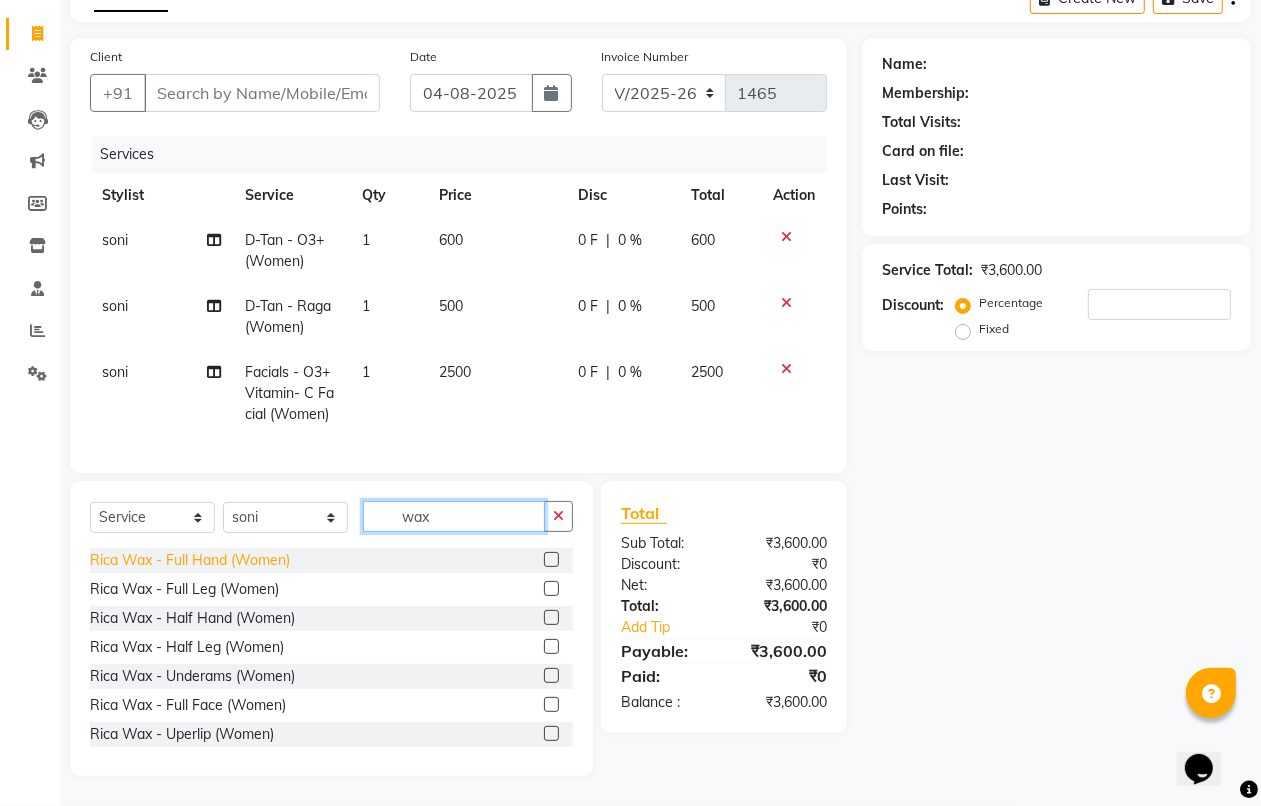 type on "wax" 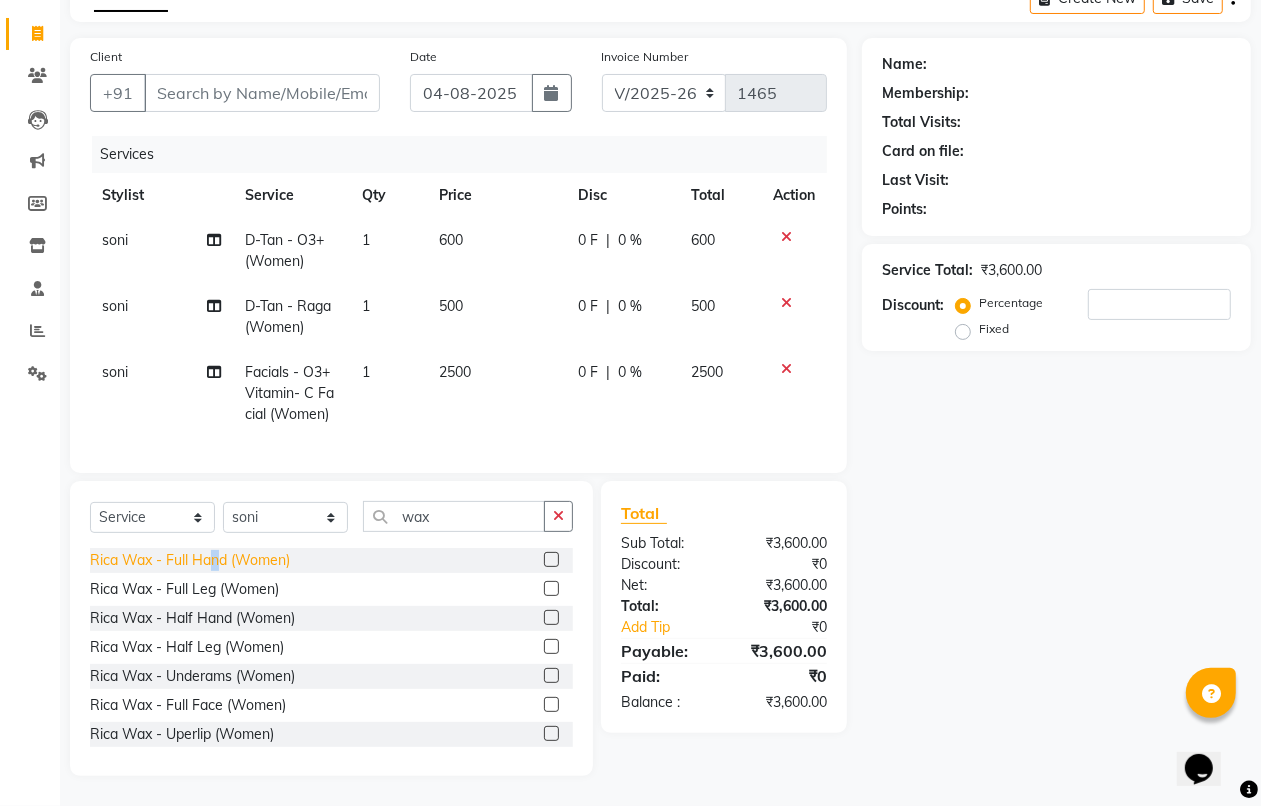 click on "Rica Wax - Full Hand  (Women)" 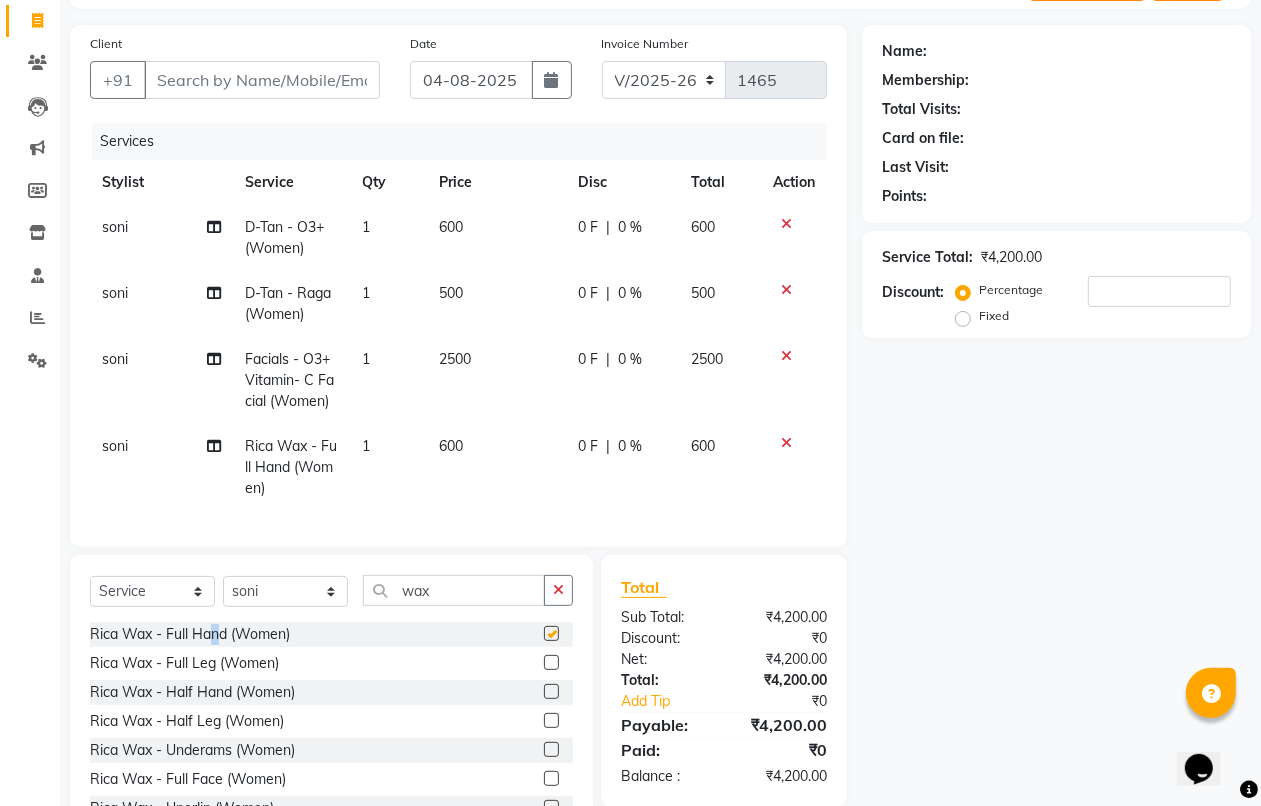 checkbox on "false" 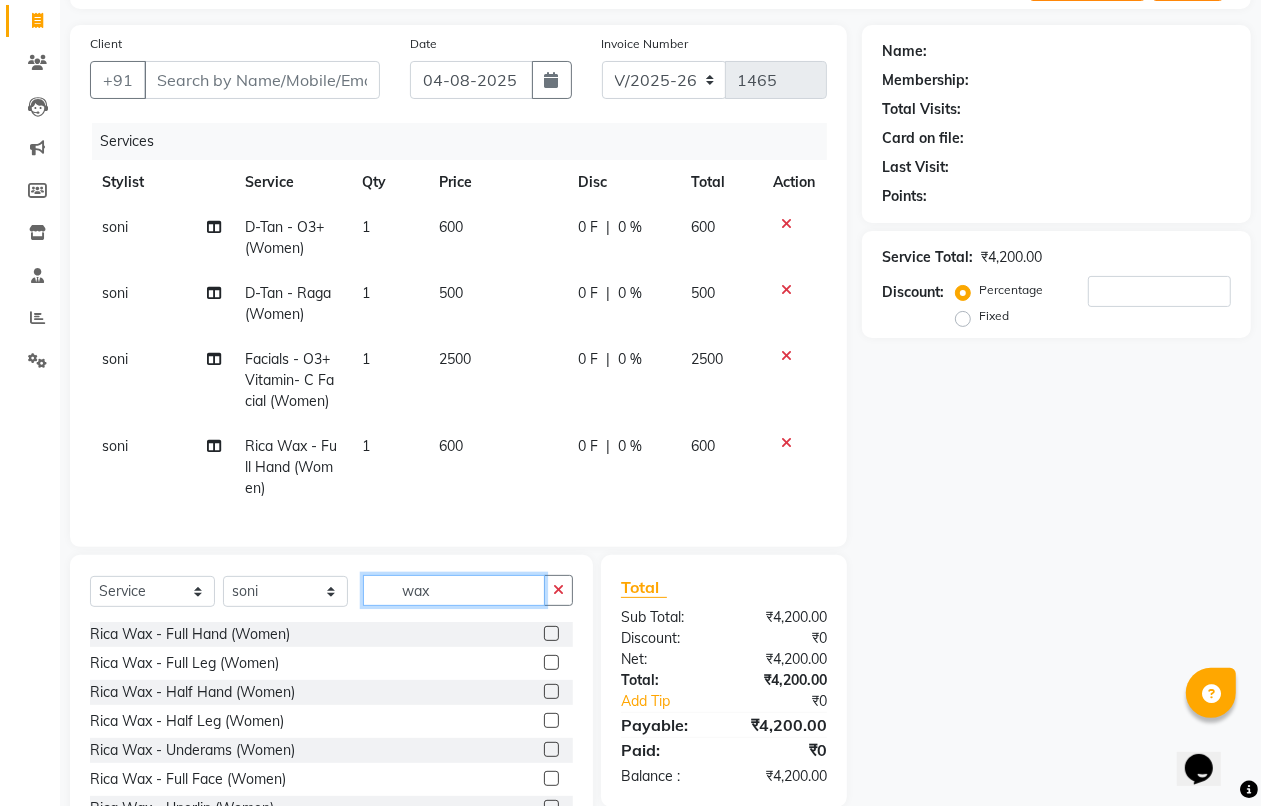 click on "wax" 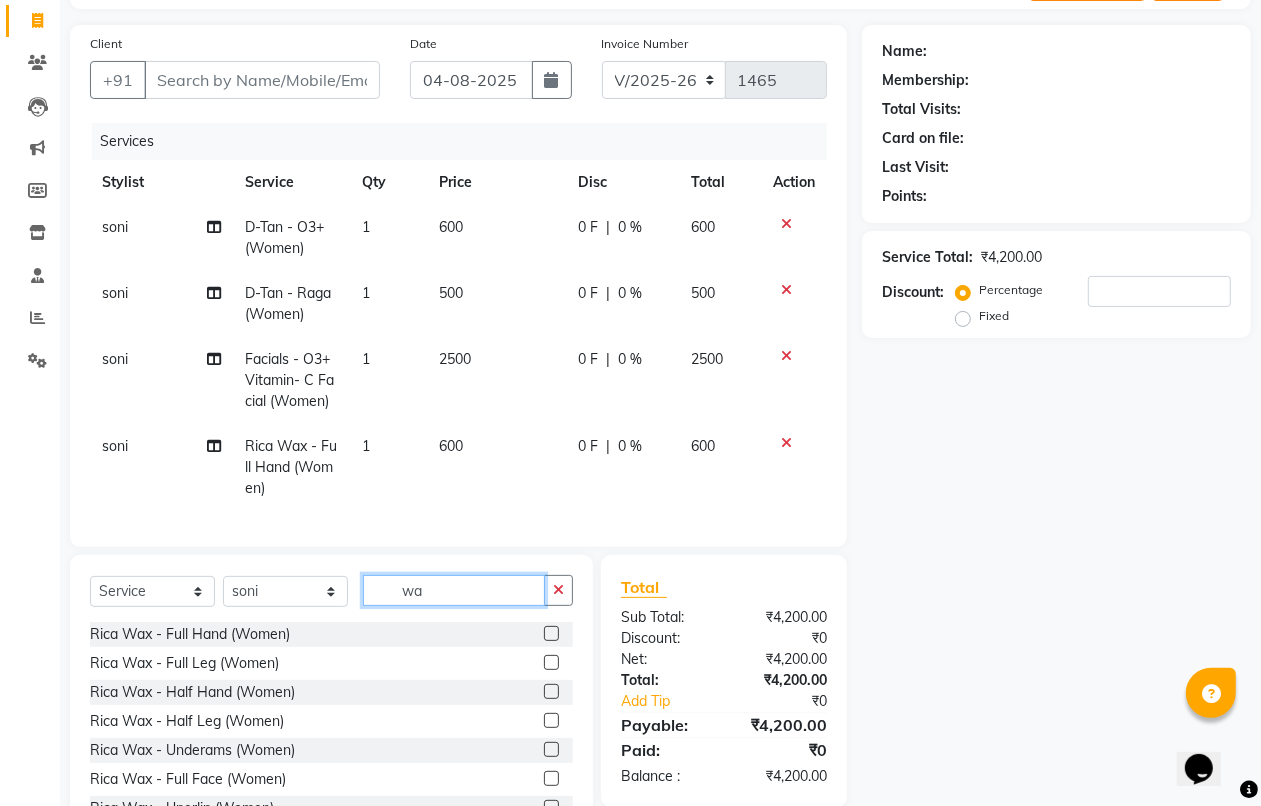 type on "w" 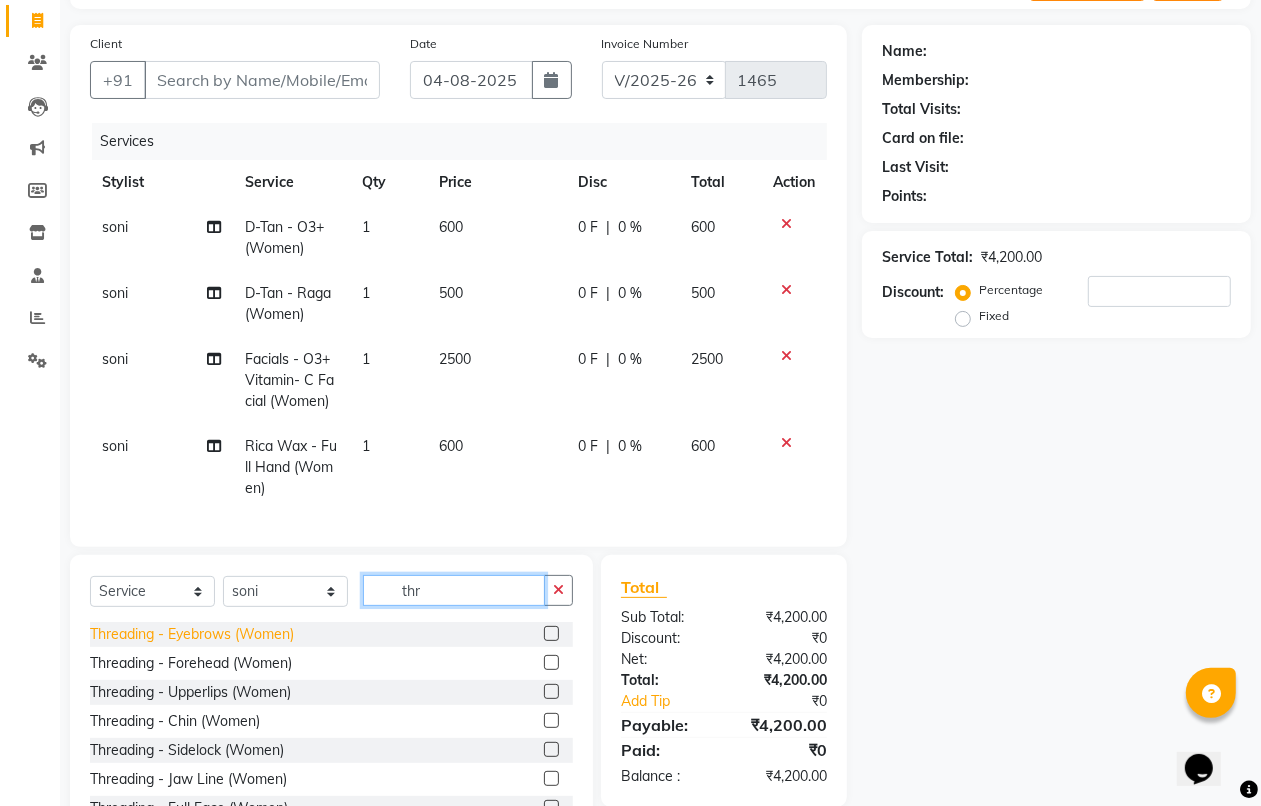 type on "thr" 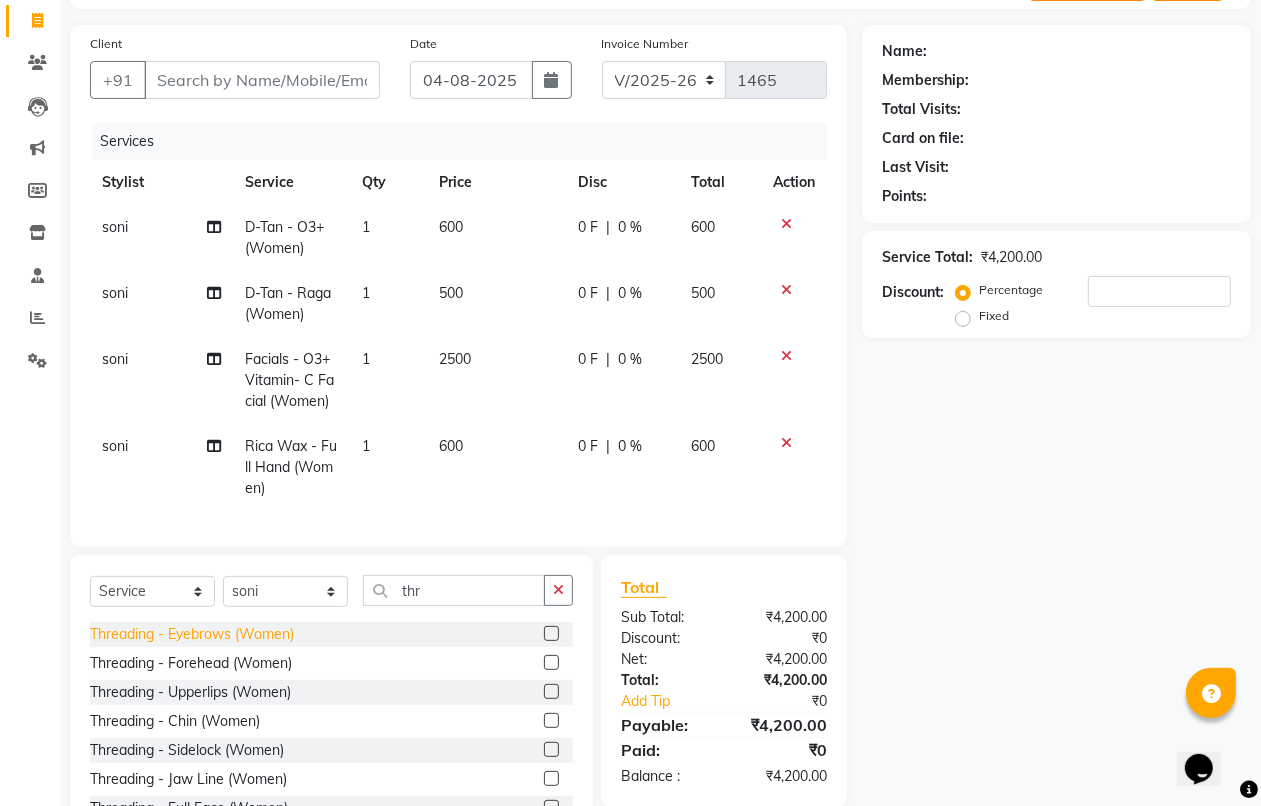 click on "Threading - Eyebrows  (Women)" 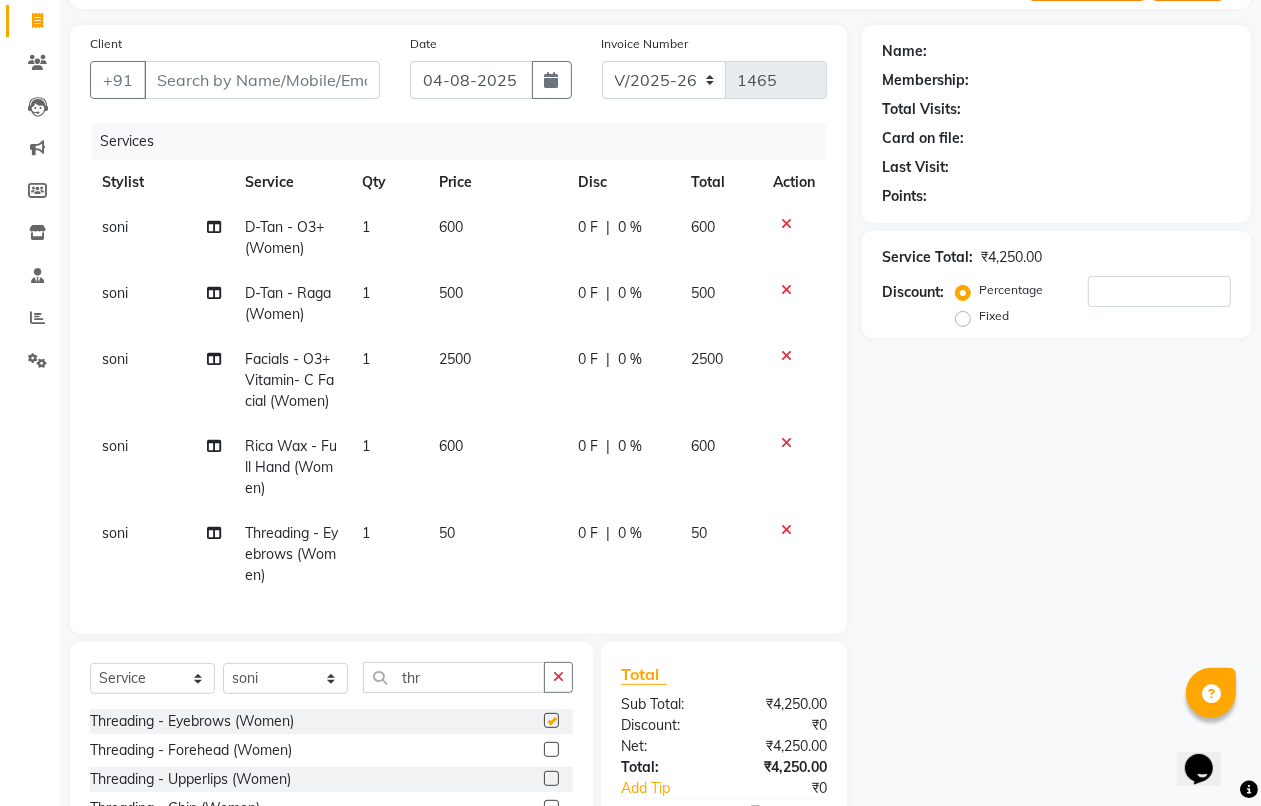 checkbox on "false" 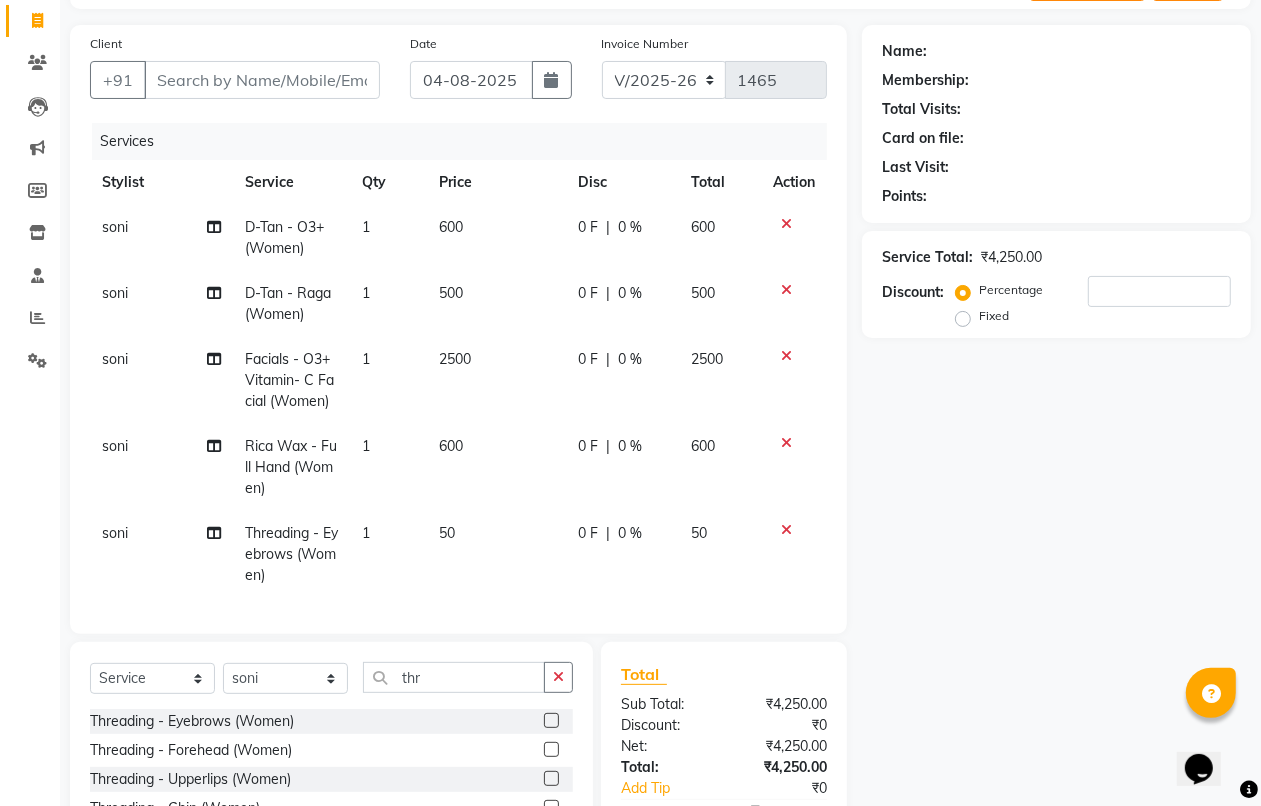 click 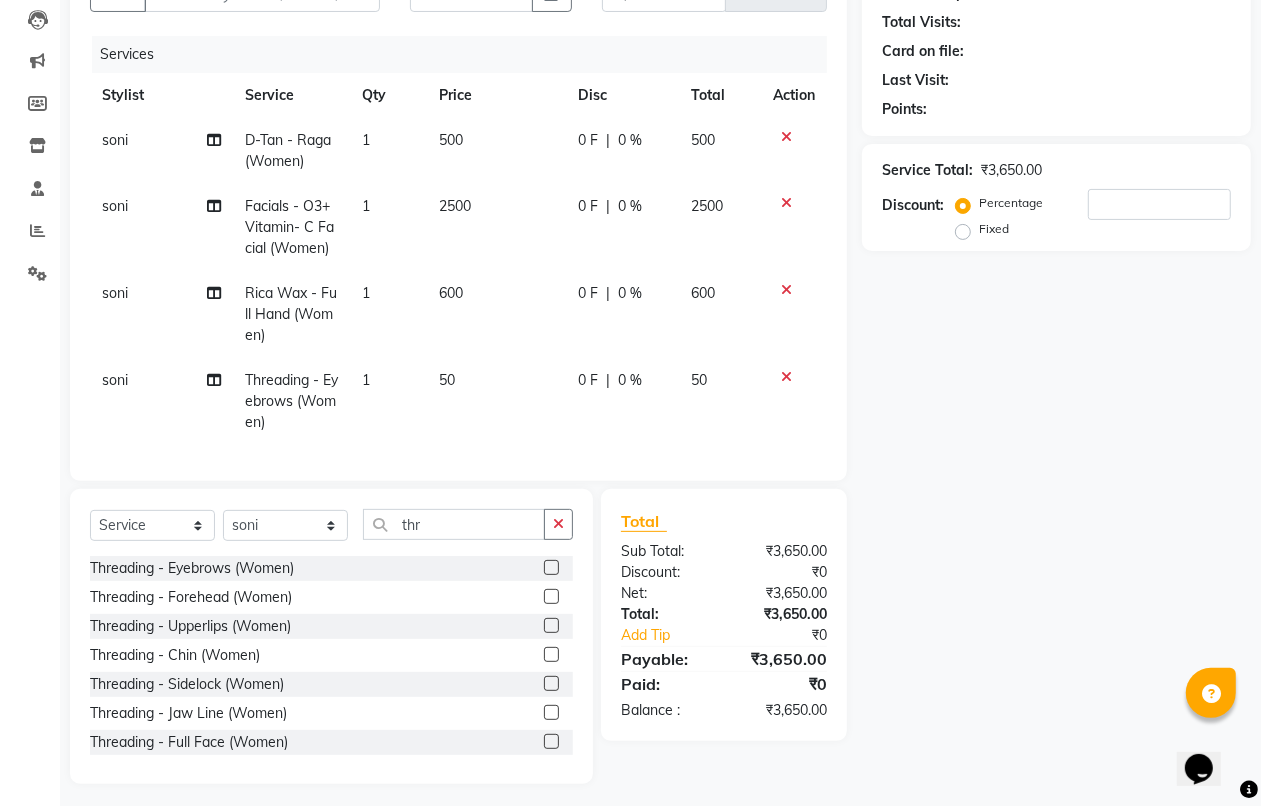 scroll, scrollTop: 220, scrollLeft: 0, axis: vertical 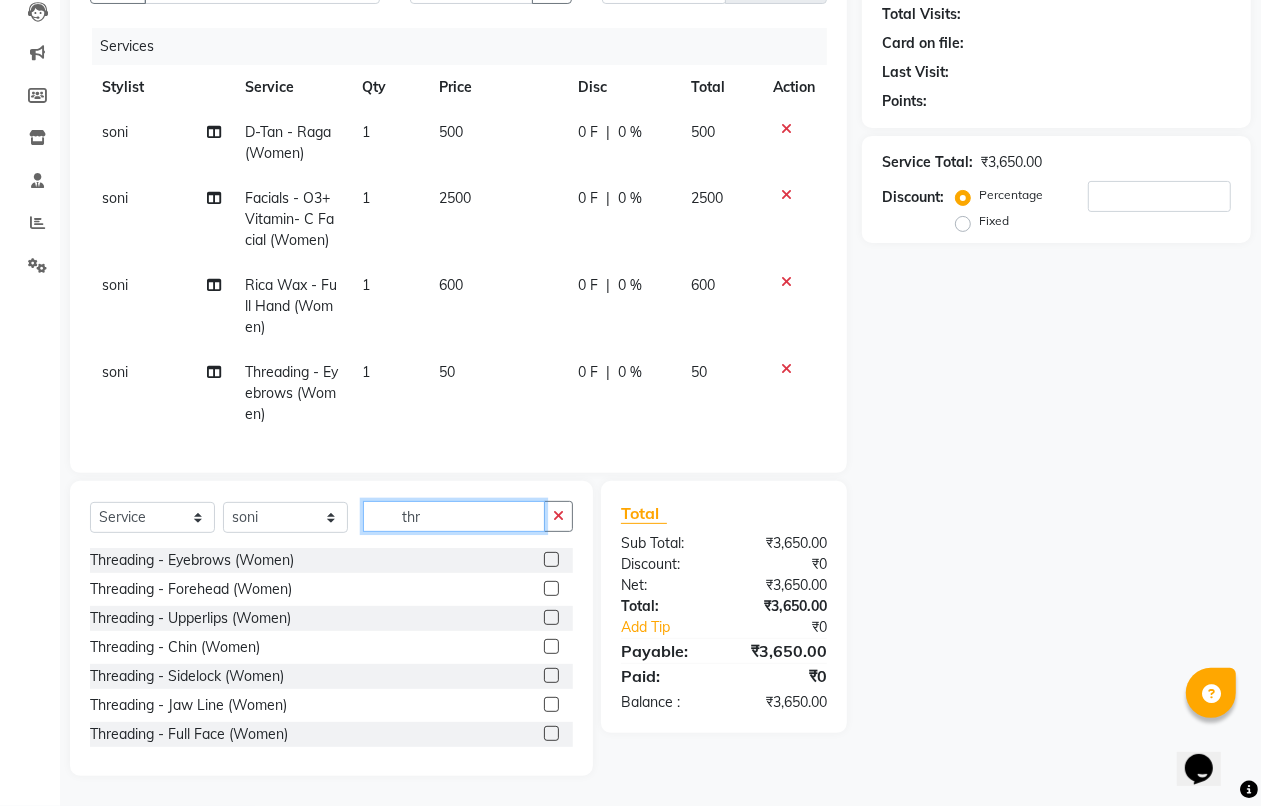 click on "thr" 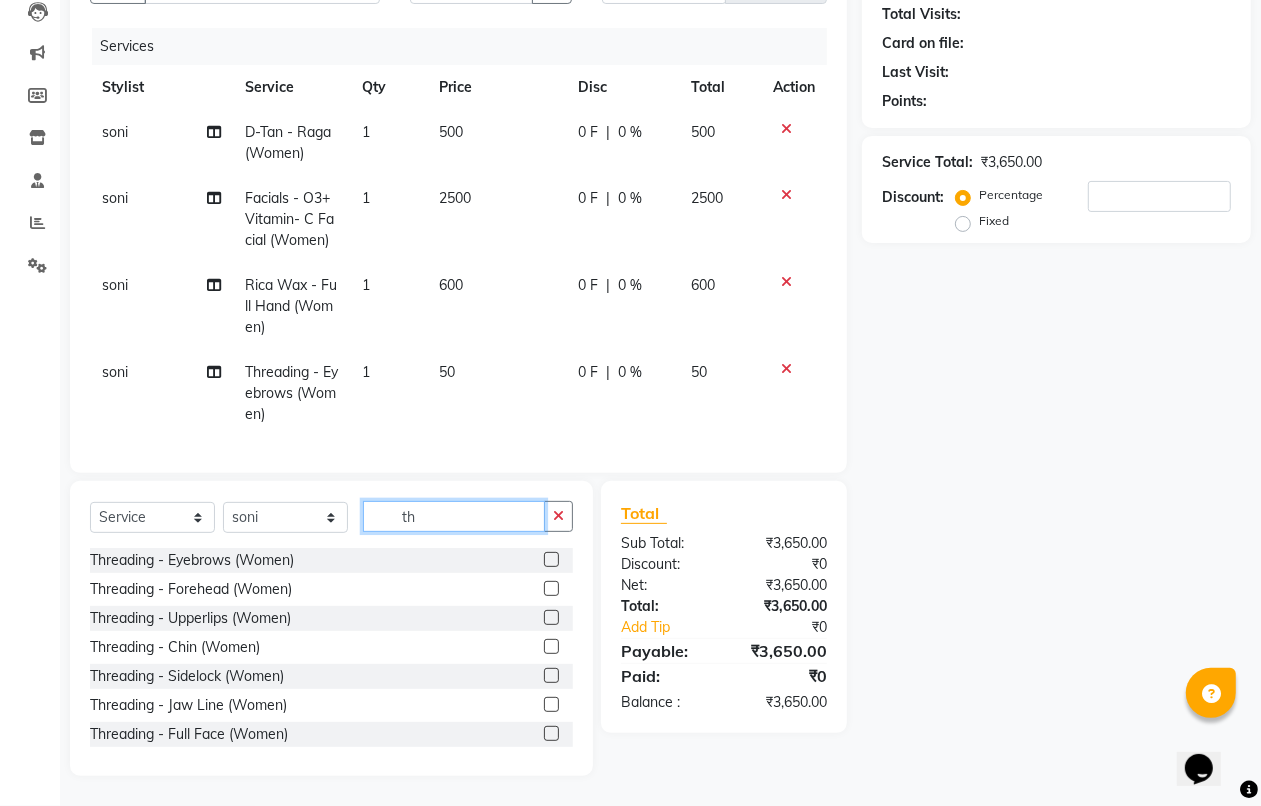 type on "t" 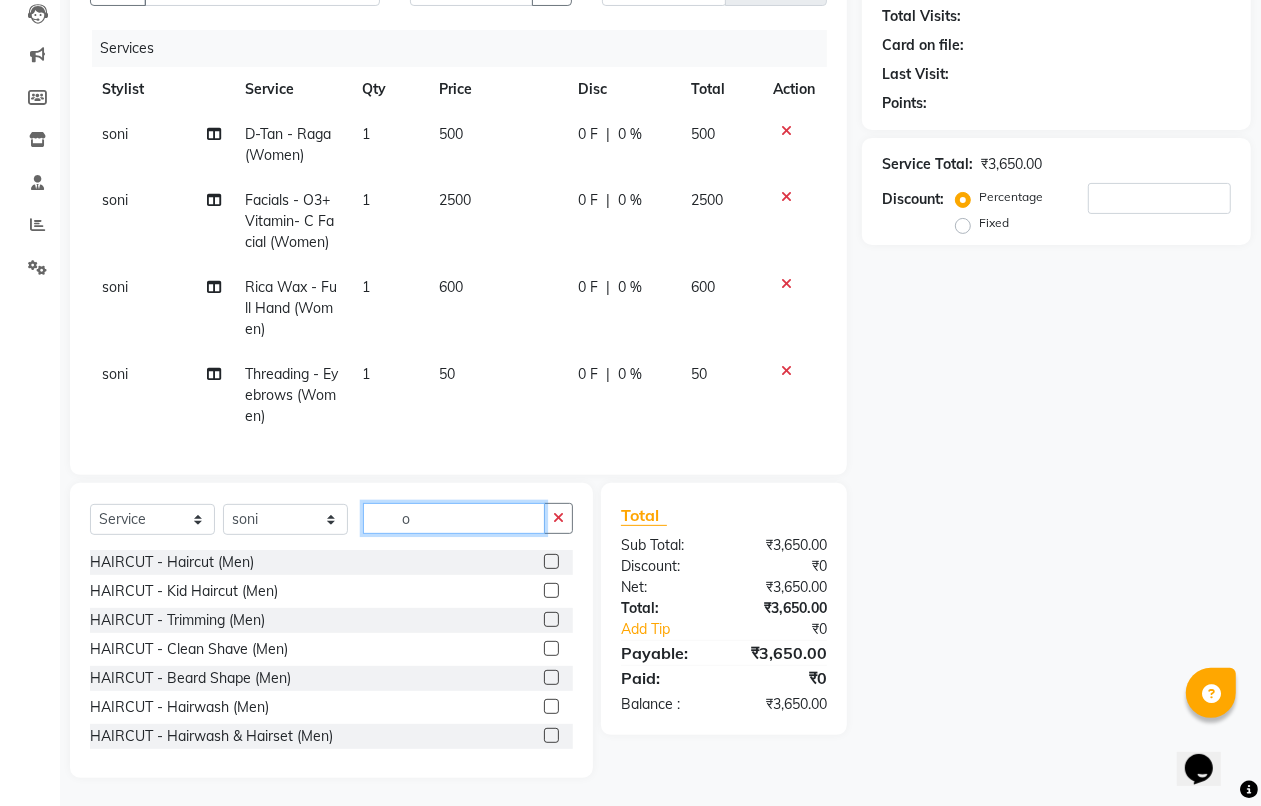 scroll, scrollTop: 220, scrollLeft: 0, axis: vertical 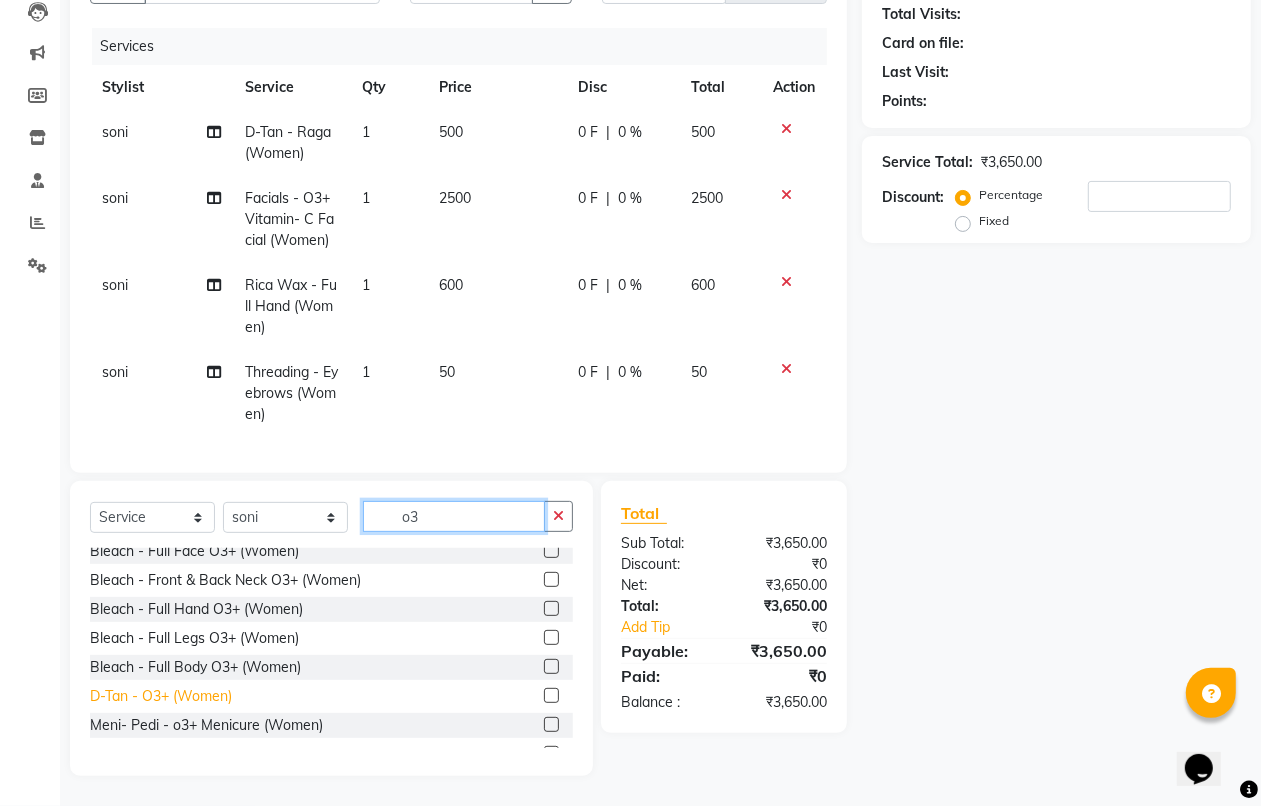 type on "o3" 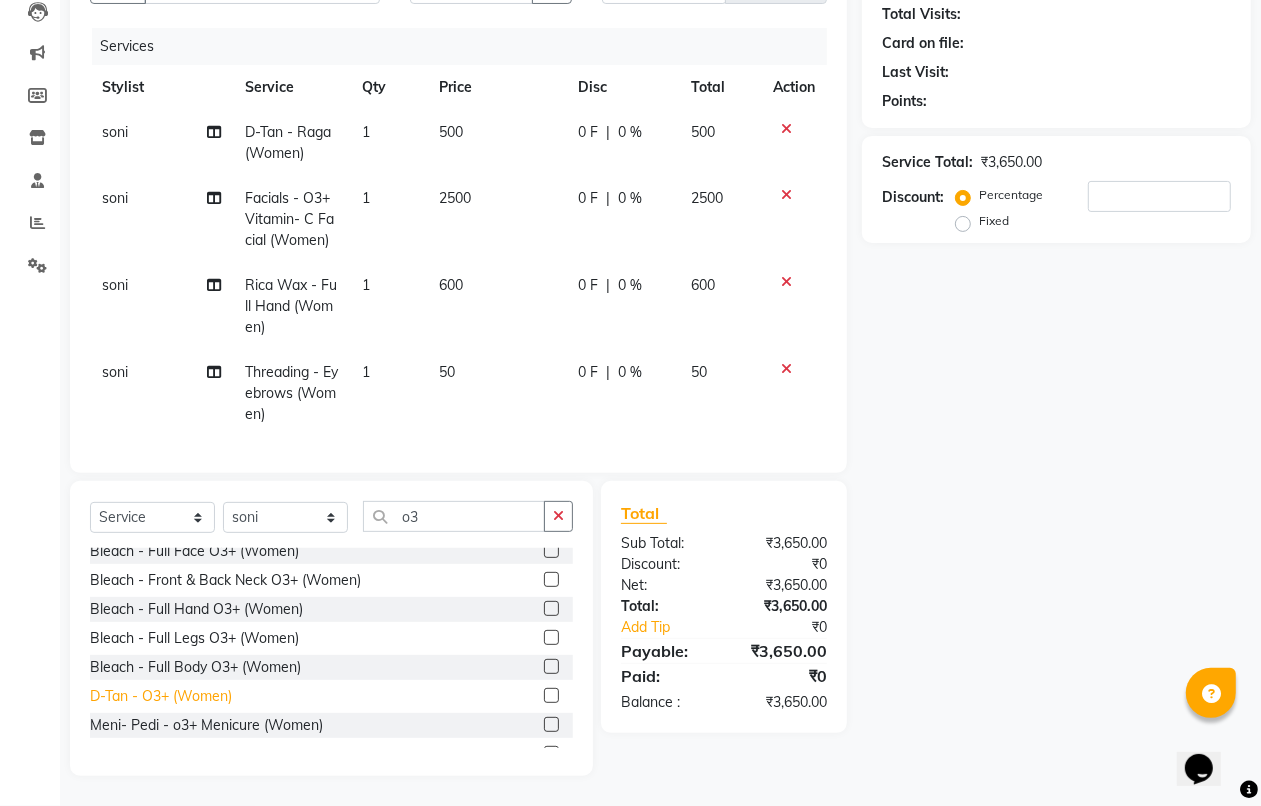 click on "D-Tan - O3+  (Women)" 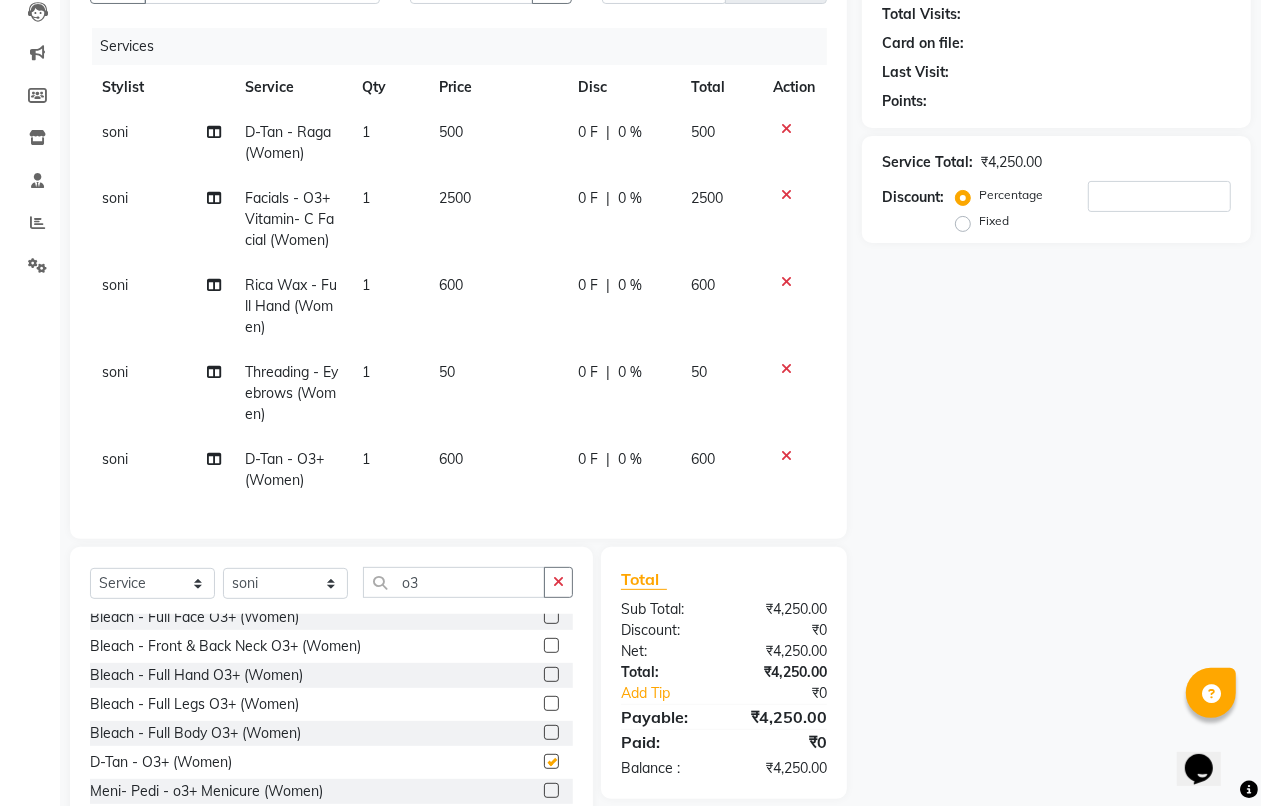 checkbox on "false" 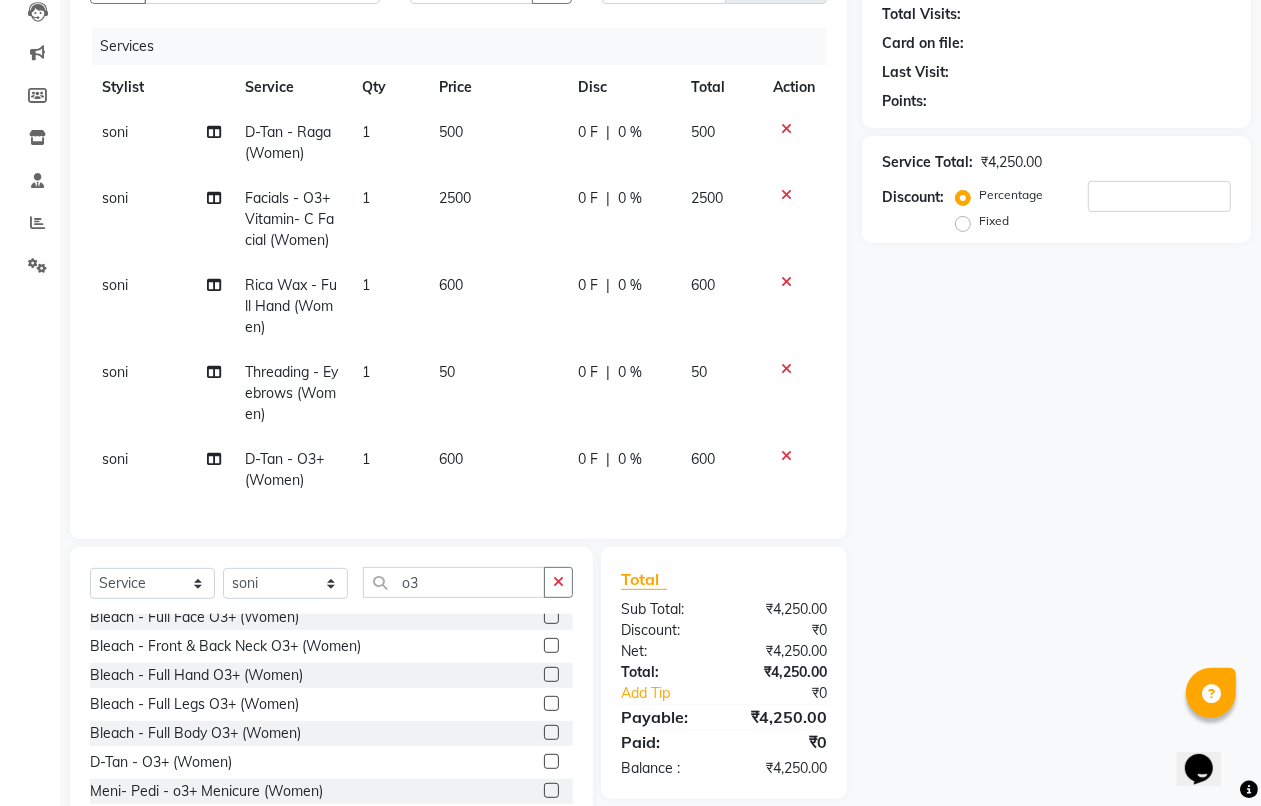 click on "600" 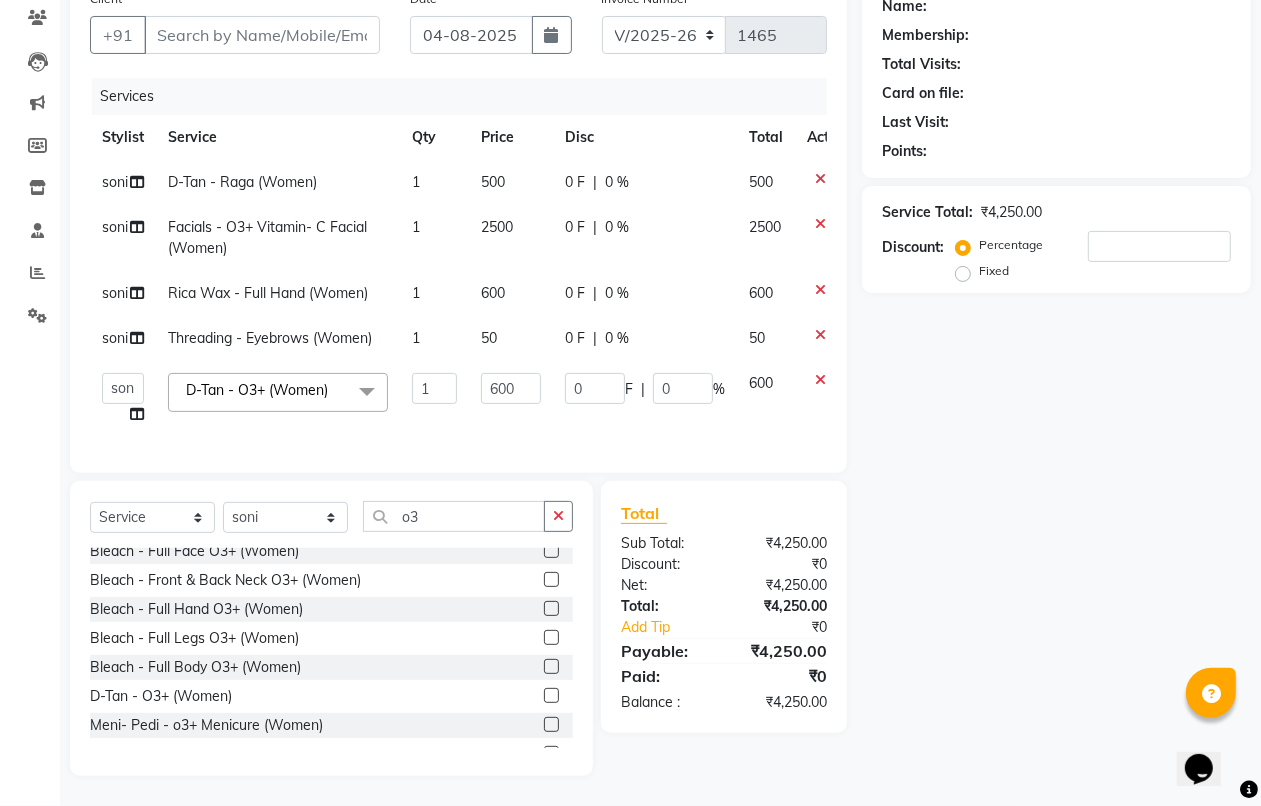 scroll, scrollTop: 188, scrollLeft: 0, axis: vertical 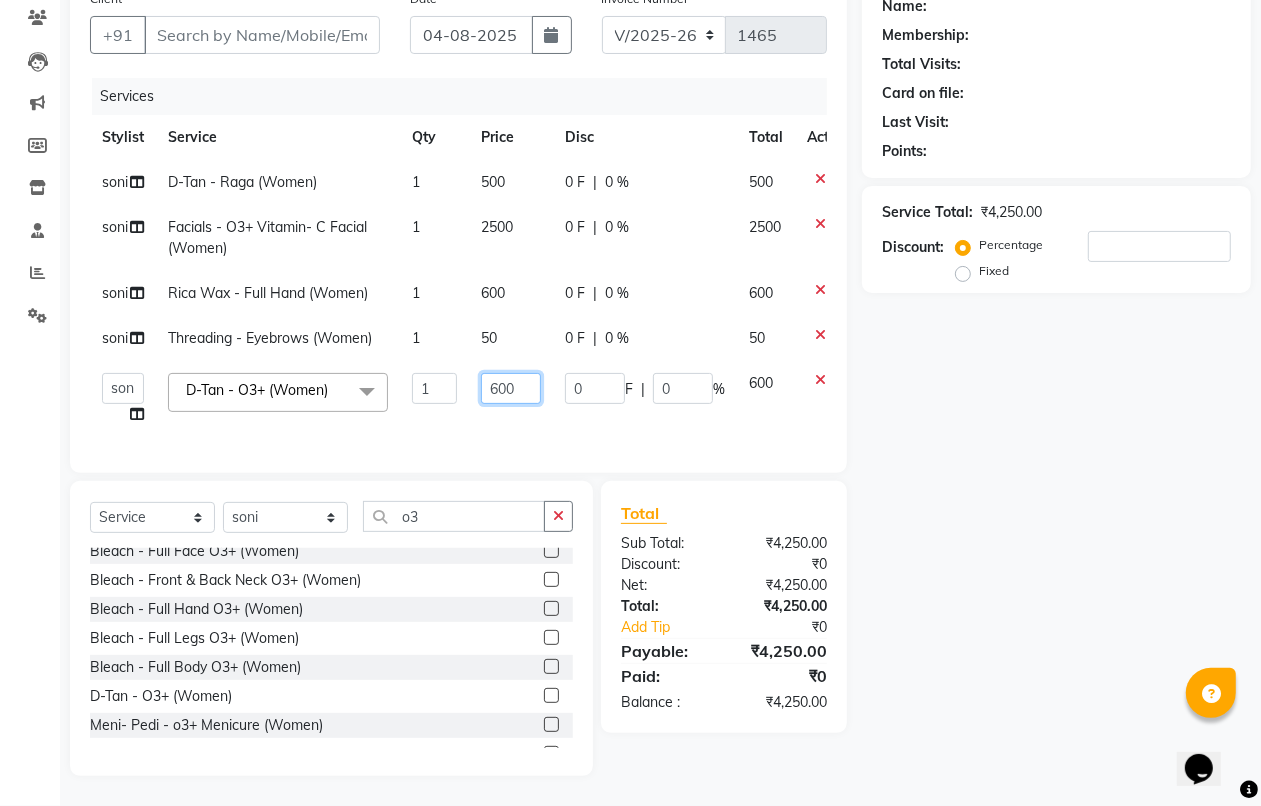 click on "600" 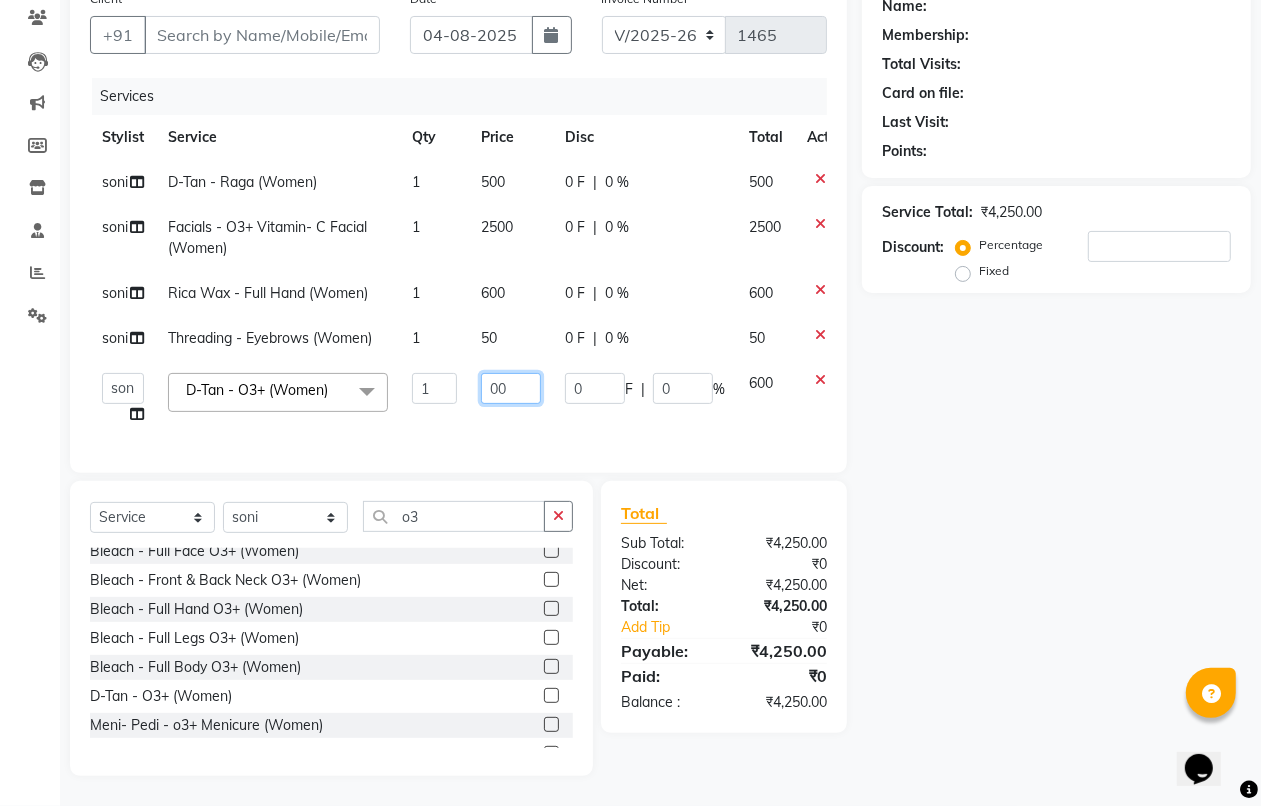 type on "700" 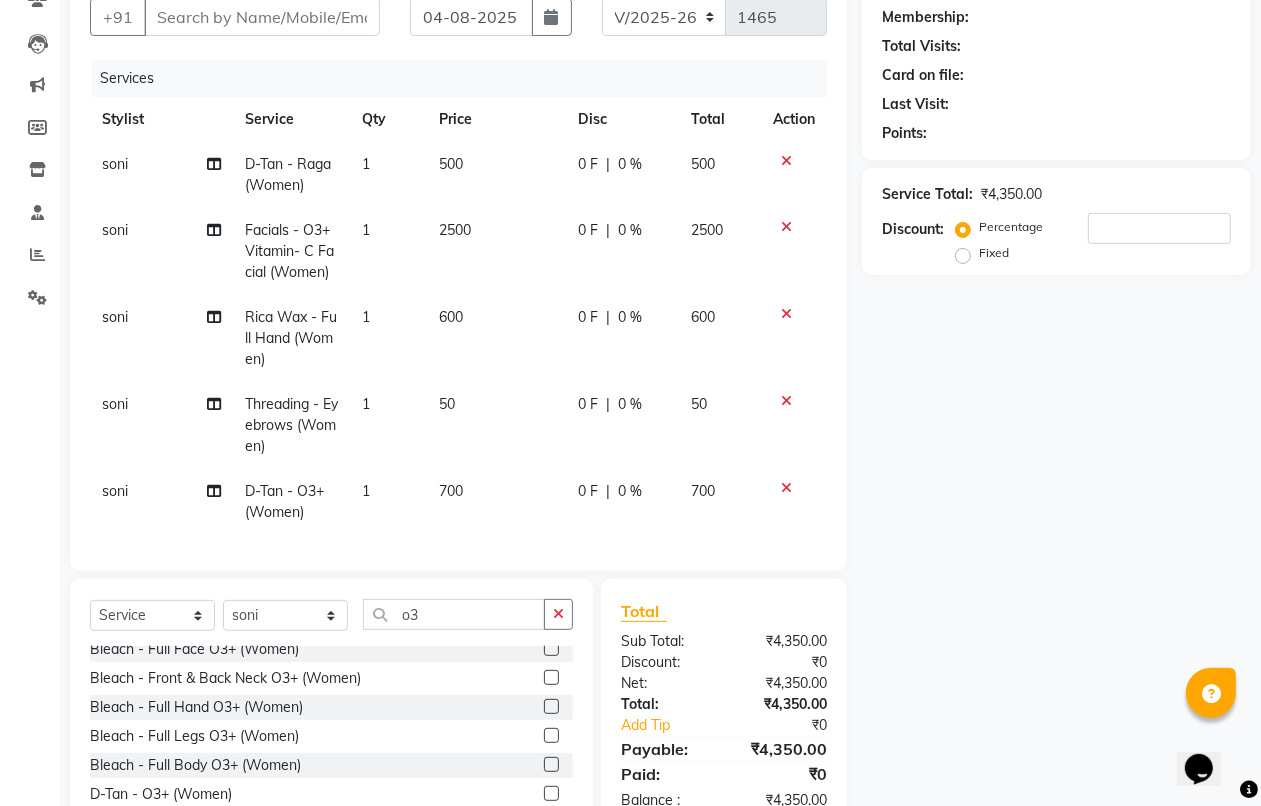 click on "soni D-Tan - Raga  (Women) 1 500 0 F | 0 % 500 soni Facials - O3+ Vitamin- C Facial  (Women) 1 2500 0 F | 0 % 2500 soni Rica Wax - Full Hand  (Women) 1 600 0 F | 0 % 600 soni Threading - Eyebrows  (Women) 1 50 0 F | 0 % 50 soni D-Tan - O3+  (Women) 1 700 0 F | 0 % 700" 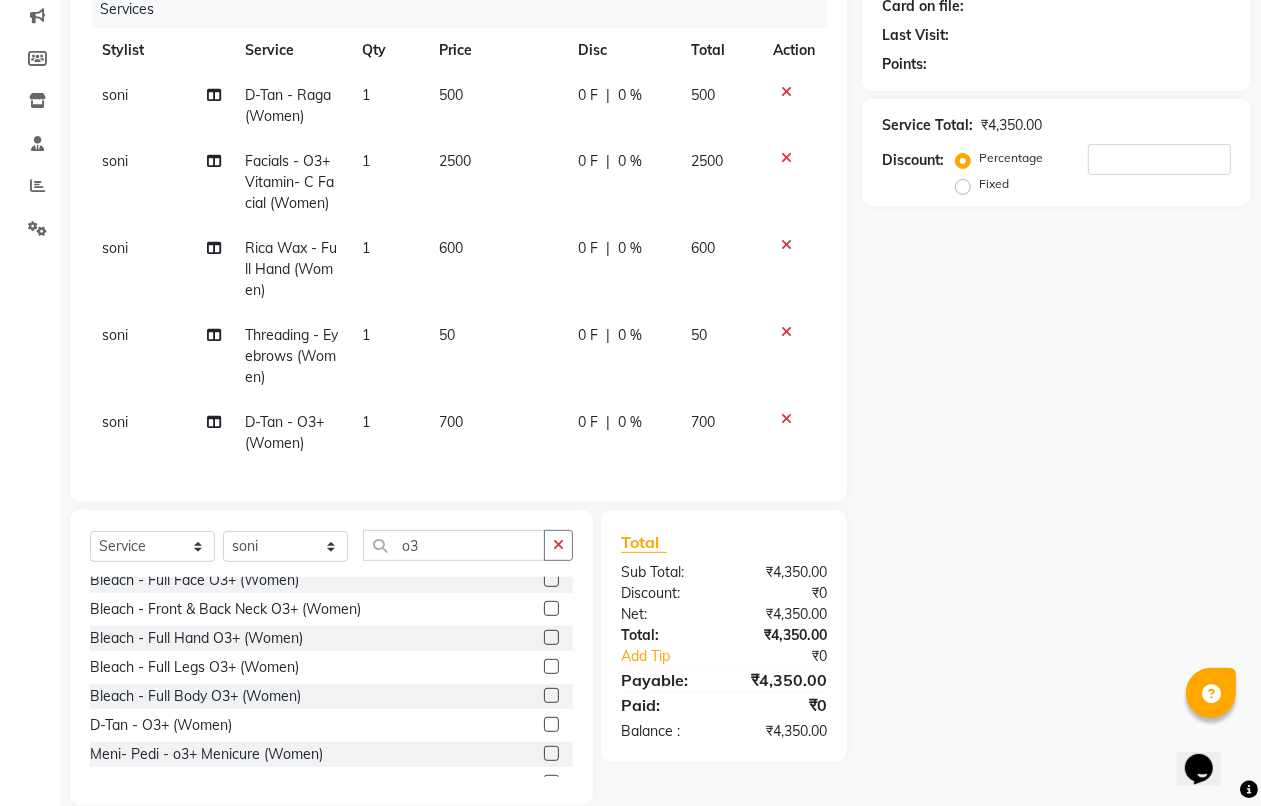 scroll, scrollTop: 295, scrollLeft: 0, axis: vertical 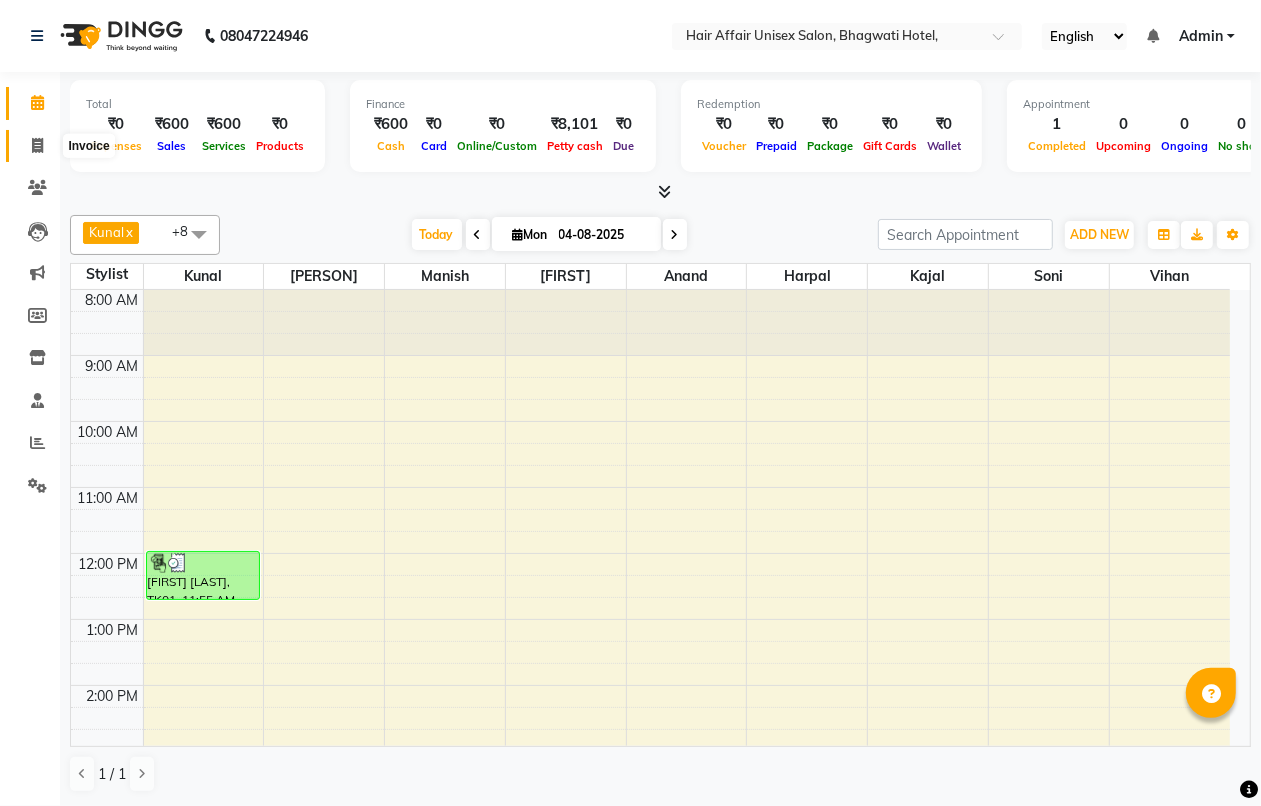 click 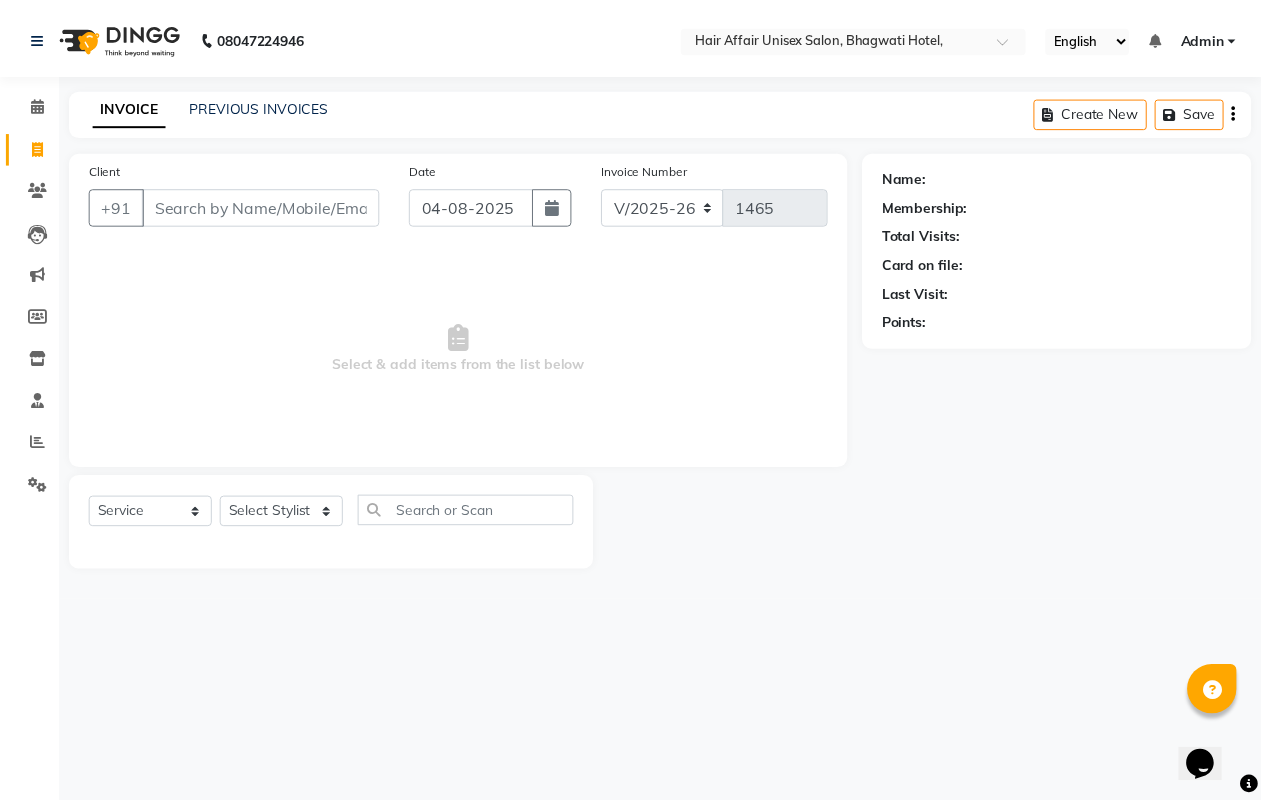 scroll, scrollTop: 0, scrollLeft: 0, axis: both 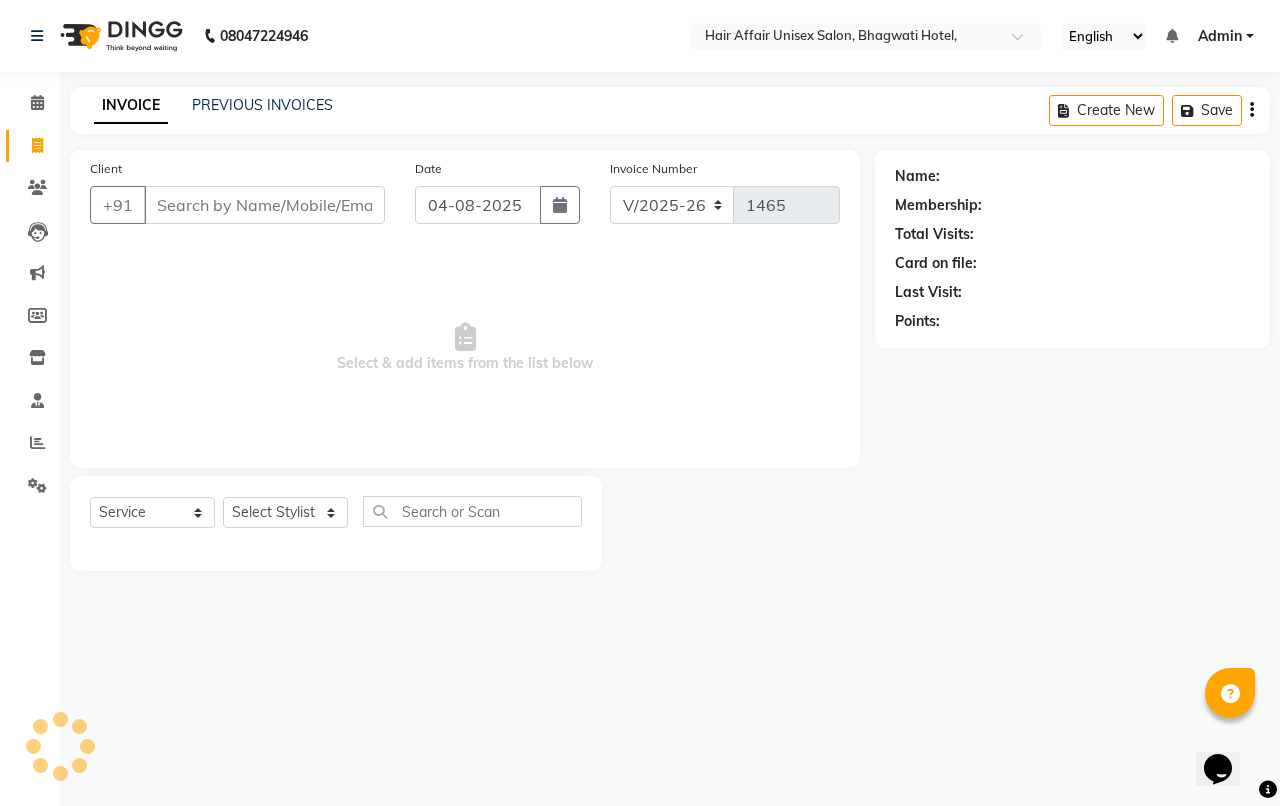 click on "Client" at bounding box center [264, 205] 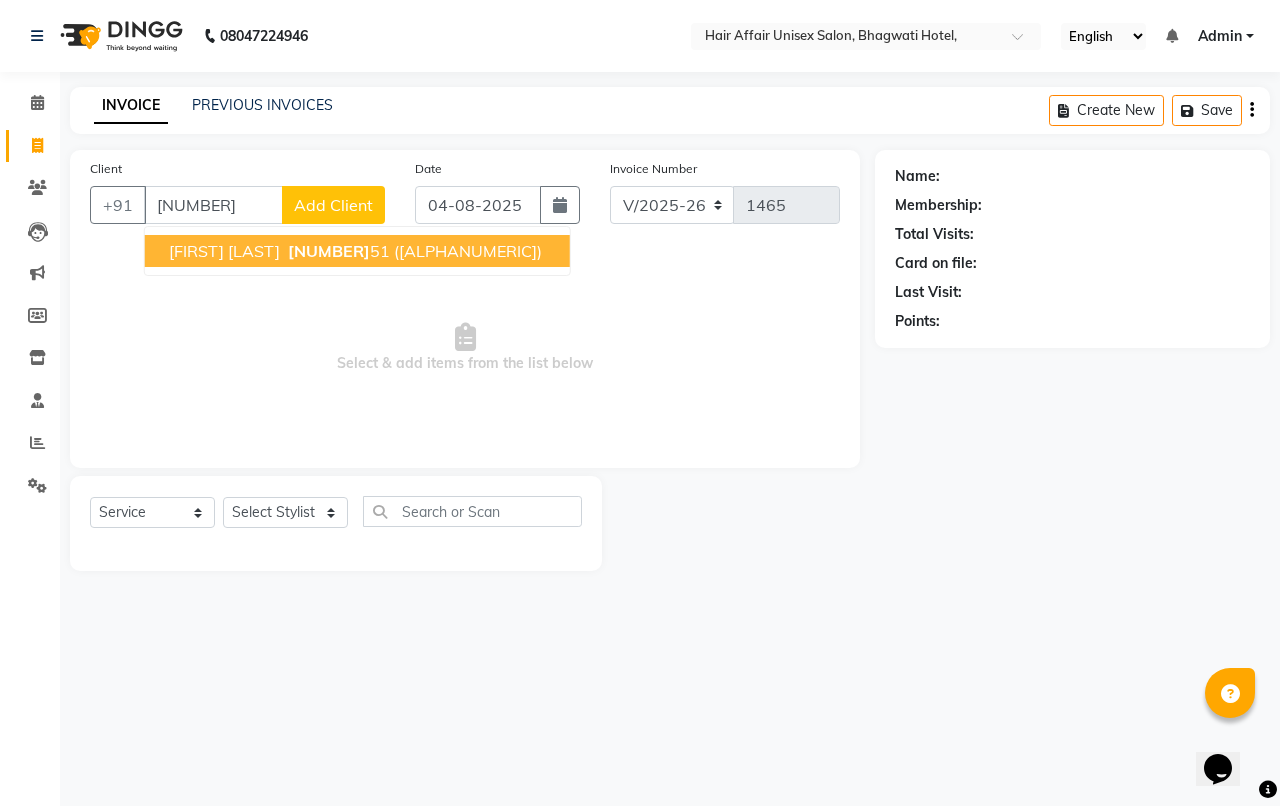 click on "[NUMBER]" at bounding box center (329, 251) 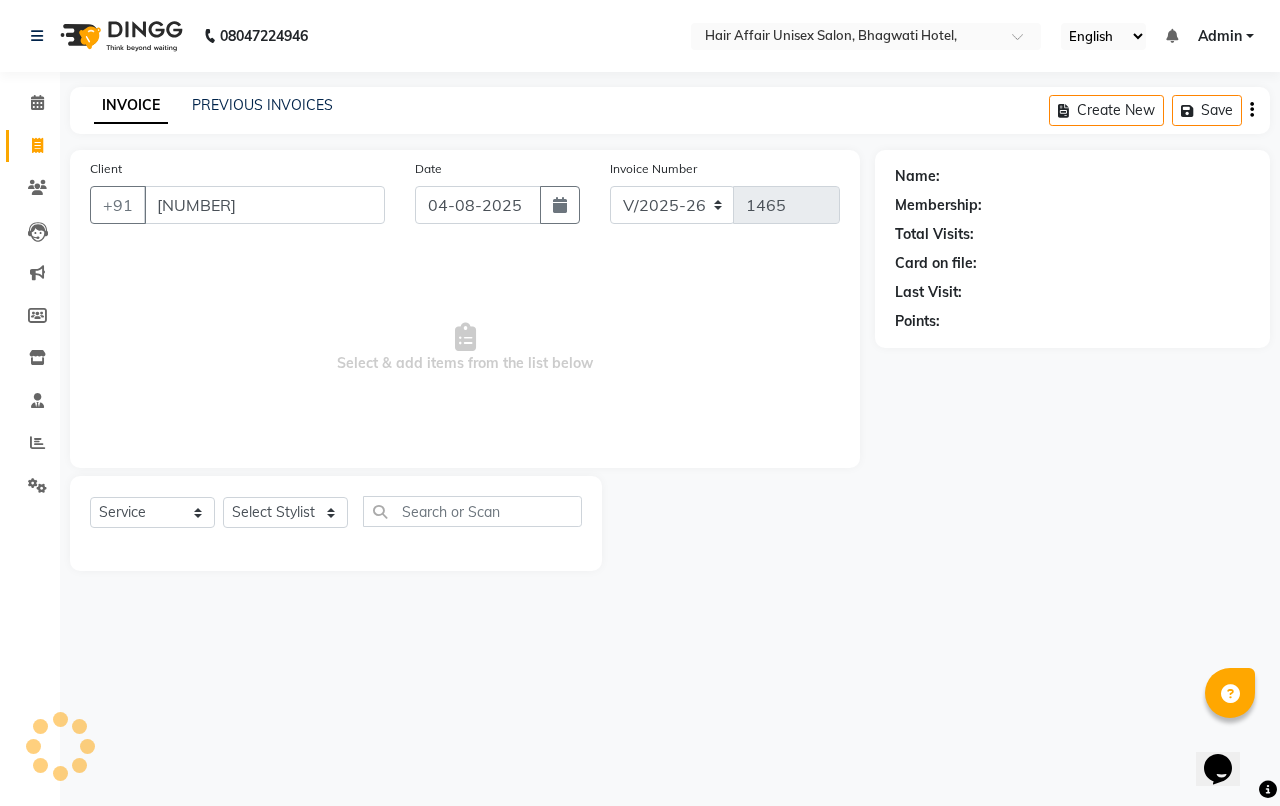 type on "[NUMBER]" 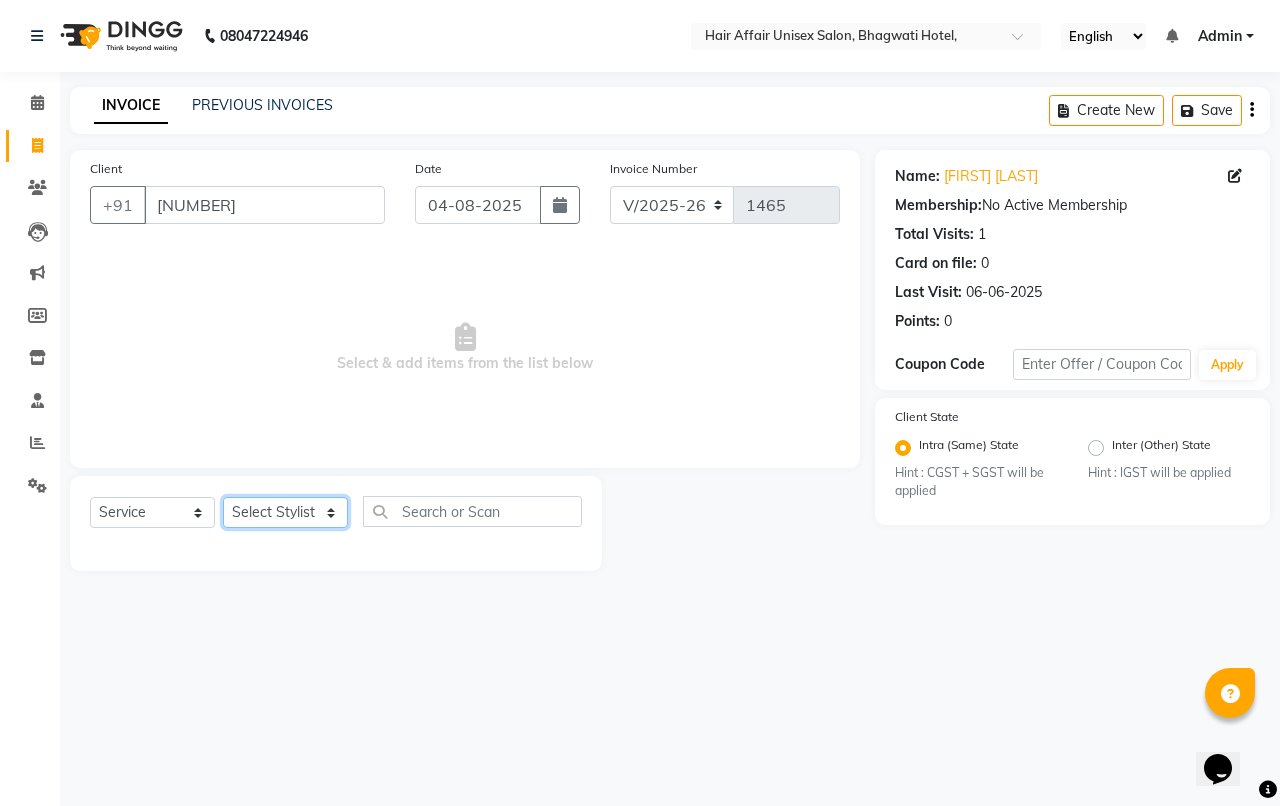 click on "Select Stylist Anand harpal kajal Kunal Manish Nikhil soni Vihan yogesh" 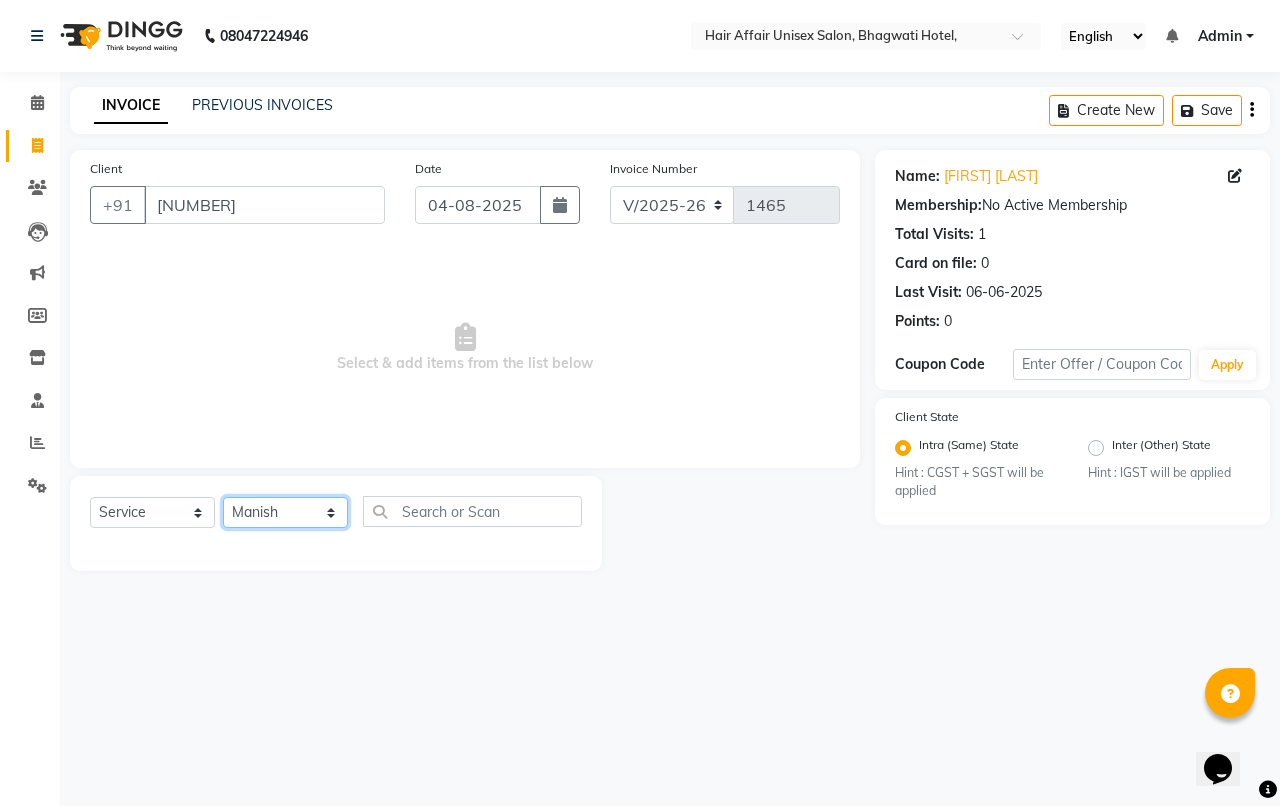 click on "Select Stylist Anand harpal kajal Kunal Manish Nikhil soni Vihan yogesh" 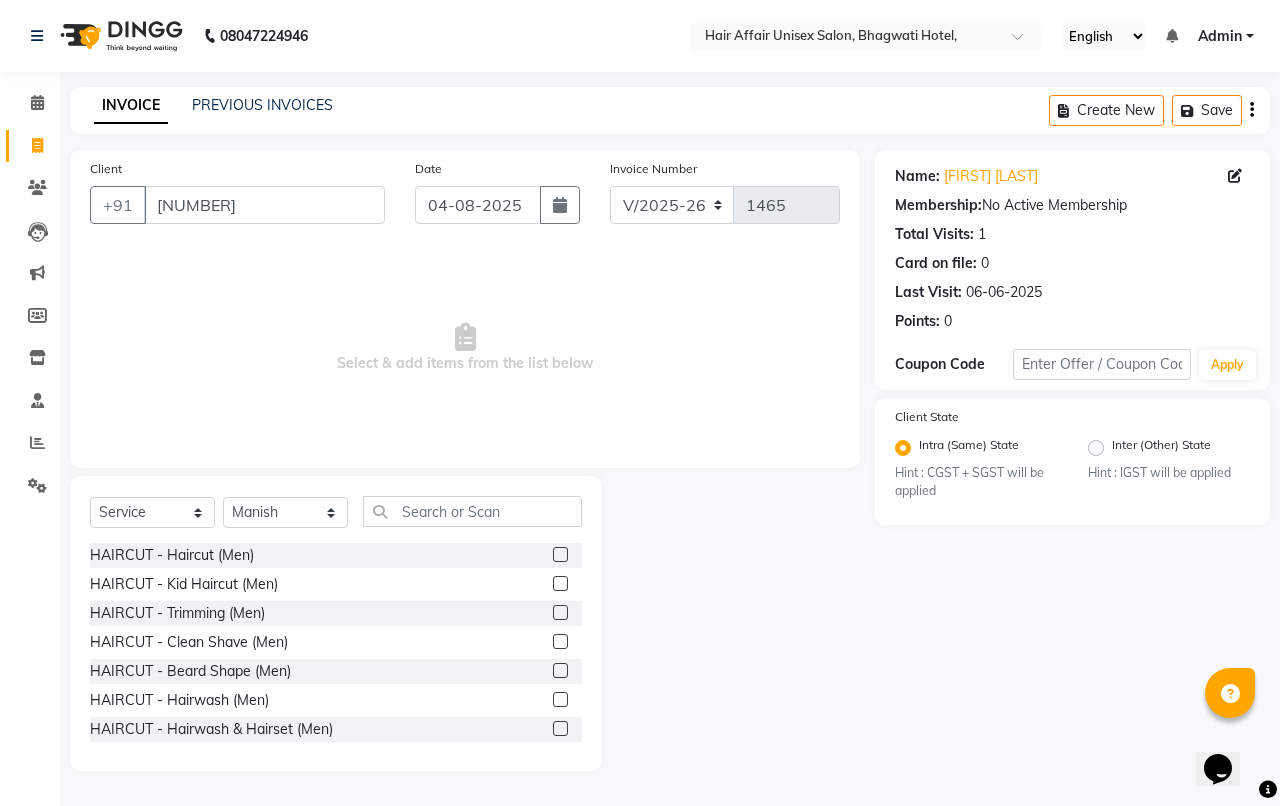click on "Select Service Product Membership Package Voucher Prepaid Gift Card Select Stylist [PERSON] [PERSON] [PERSON] [PERSON] [PERSON] [PERSON] [PERSON] [PERSON] [PERSON] HAIRCUT - Haircut (Men) HAIRCUT - Kid Haircut (Men) HAIRCUT - Trimming (Men) HAIRCUT - Clean Shave (Men) HAIRCUT - Beard Shape (Men) HAIRCUT - Hairwash (Men) HAIRCUT - Hairwash & Hairset (Men) HAIRCUT - Ironing (Men) HAIRCARE - Anti - Dandruff Spa HAIRCUT - Haircut (female) Colouring - Matrix (Men) Colouring - Matrix Amonia Free (Men) Colouring - Loreal (Men) Colouring - Loreal Amonia free (Men) Colouring - Schwarzkpf (Men) Colouring - Schwarzkpf Amonia free (Men) Colouring - Shiner (Men) Colouring - Mustache Colour (Men) Colouring - Beard colour matrix (Men) Colouring - Beard colour Loreal (Men) Colouring - Beard colour Schwarzkpf (Men) Highlights - Global Cap (Men) Highlights - Global Highlights (Men) Highlights - Shoepolish Technique (Men) Texture - Smoothnig (Men) Texture - Straightnig (Men) full legs oxylife" 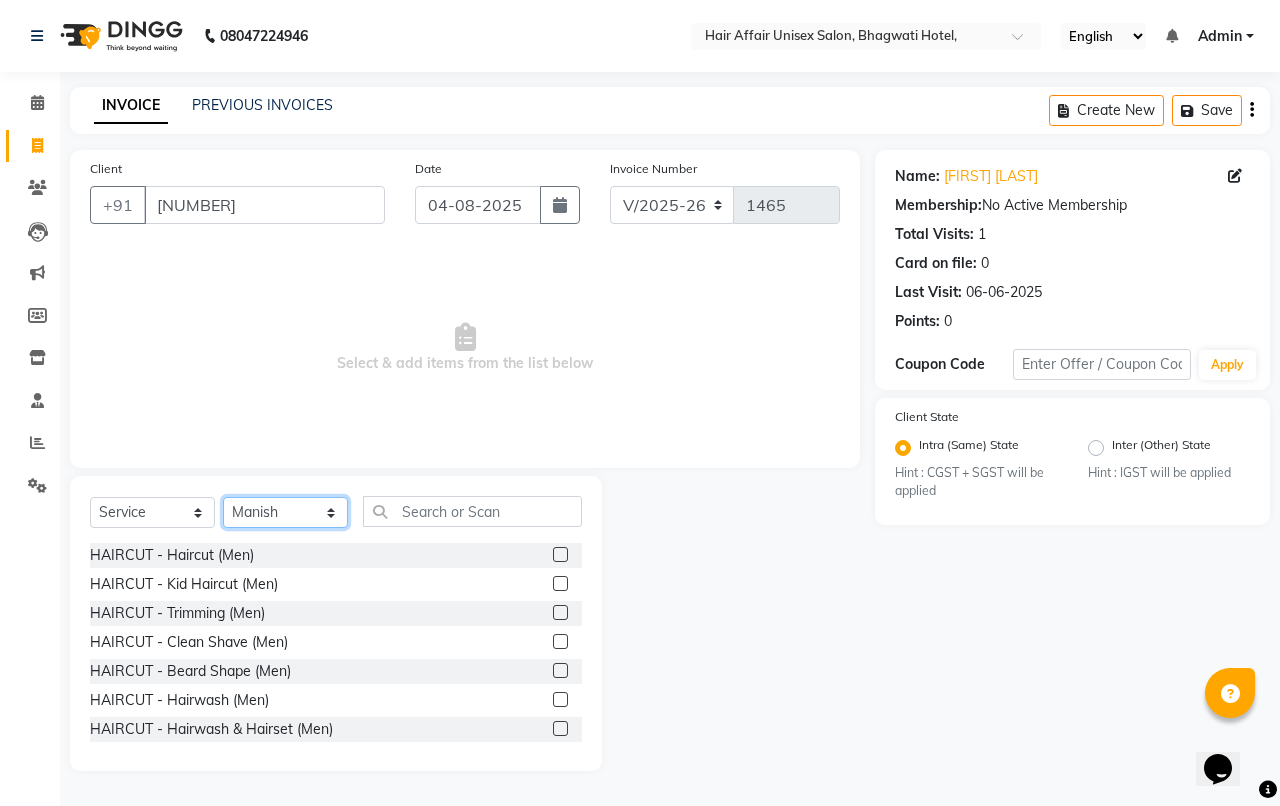 click on "Select Stylist Anand harpal kajal Kunal Manish Nikhil soni Vihan yogesh" 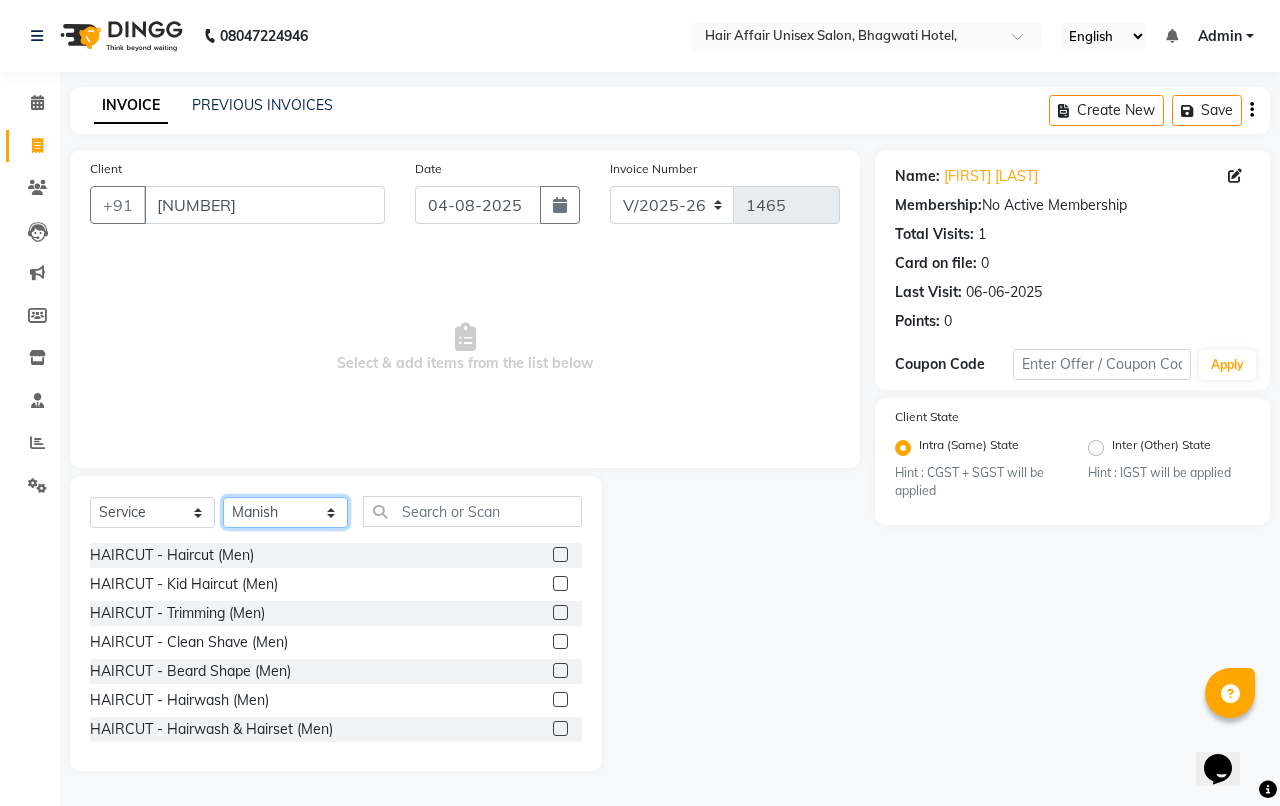 select on "66024" 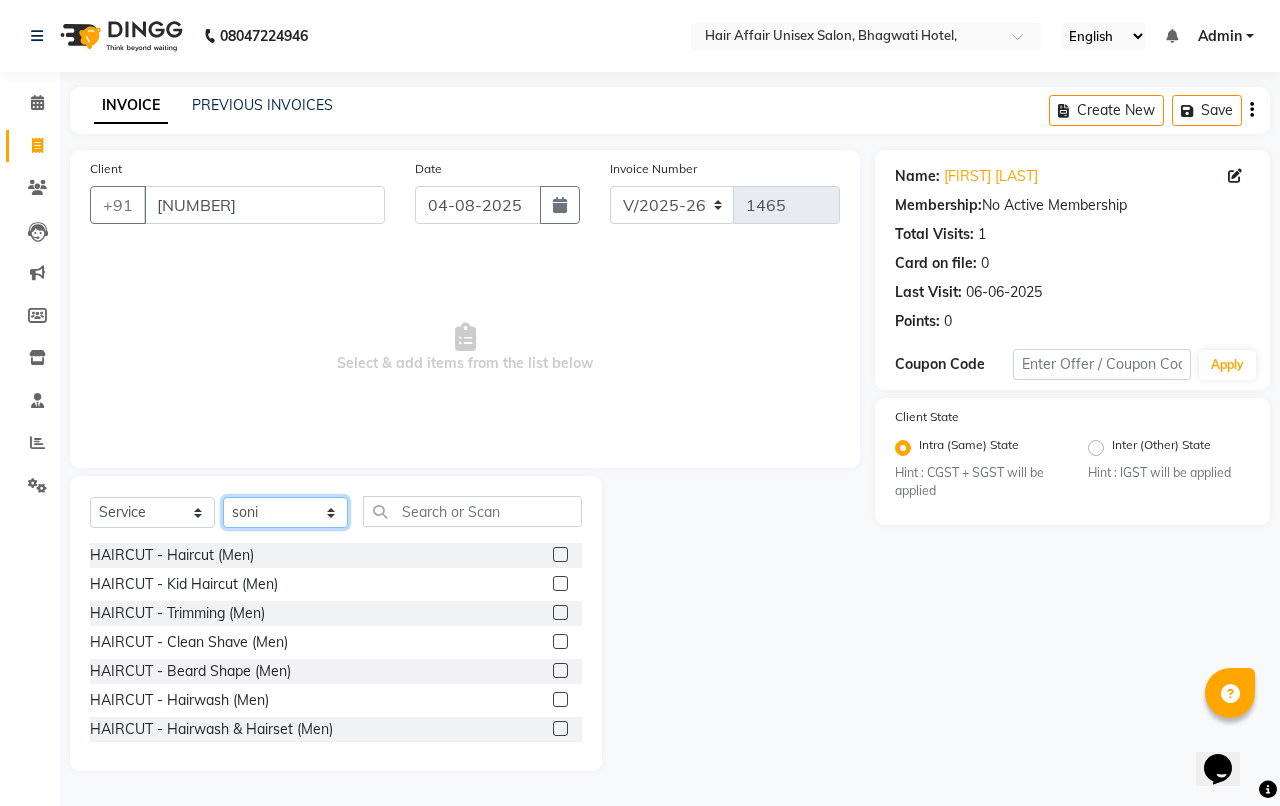 click on "Select Stylist Anand harpal kajal Kunal Manish Nikhil soni Vihan yogesh" 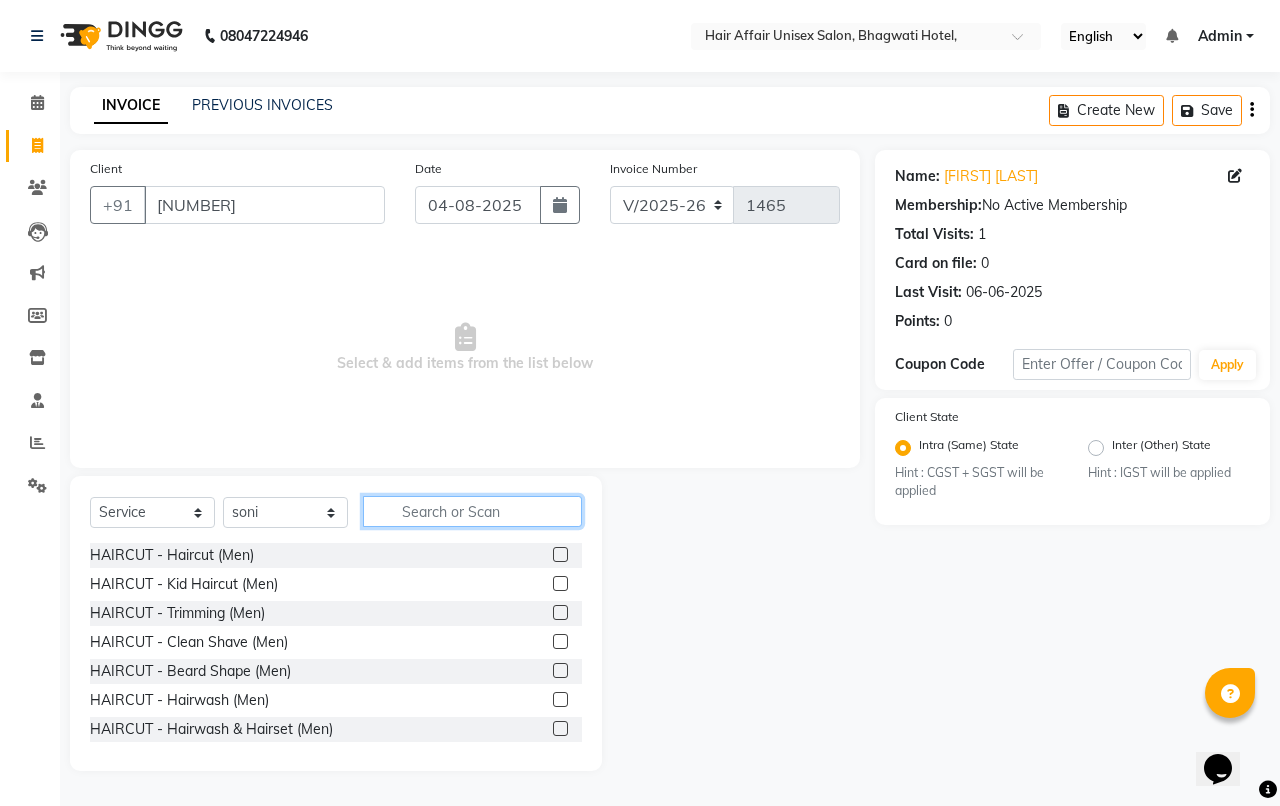 click 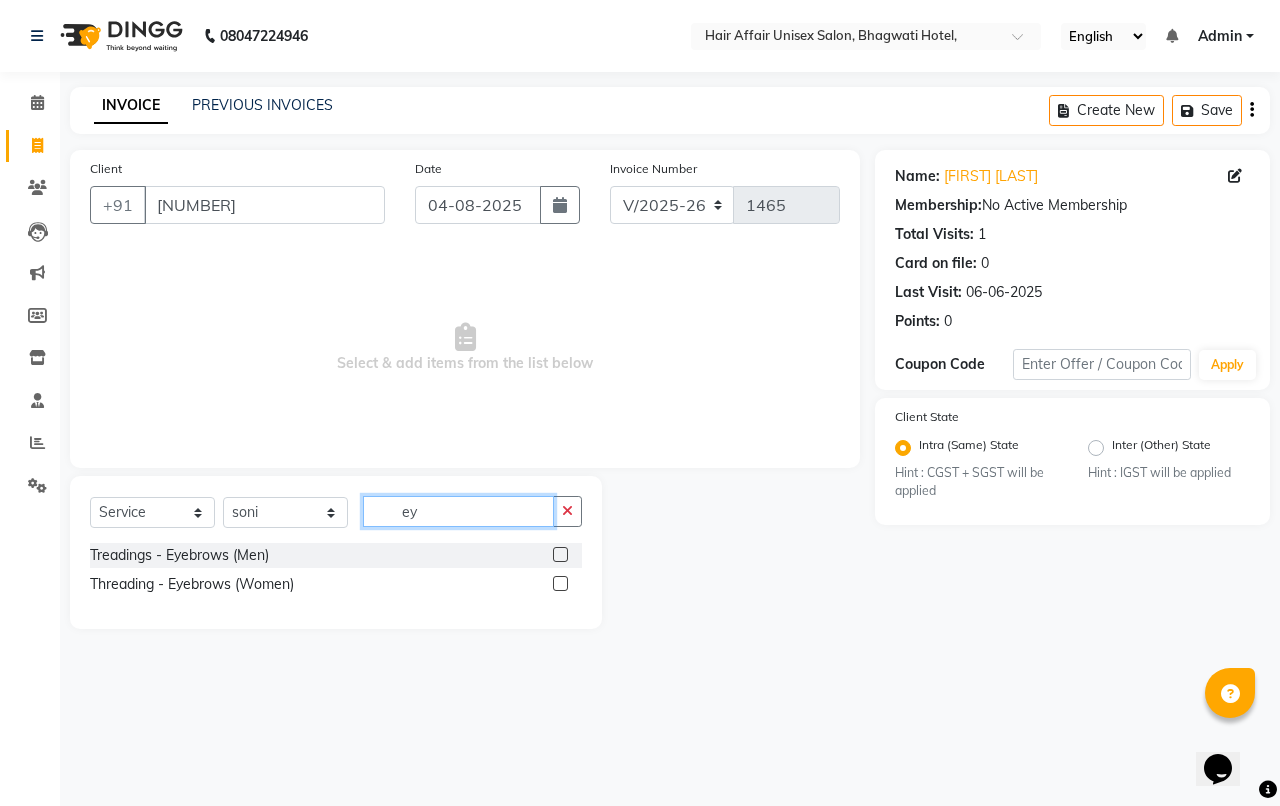 type on "ey" 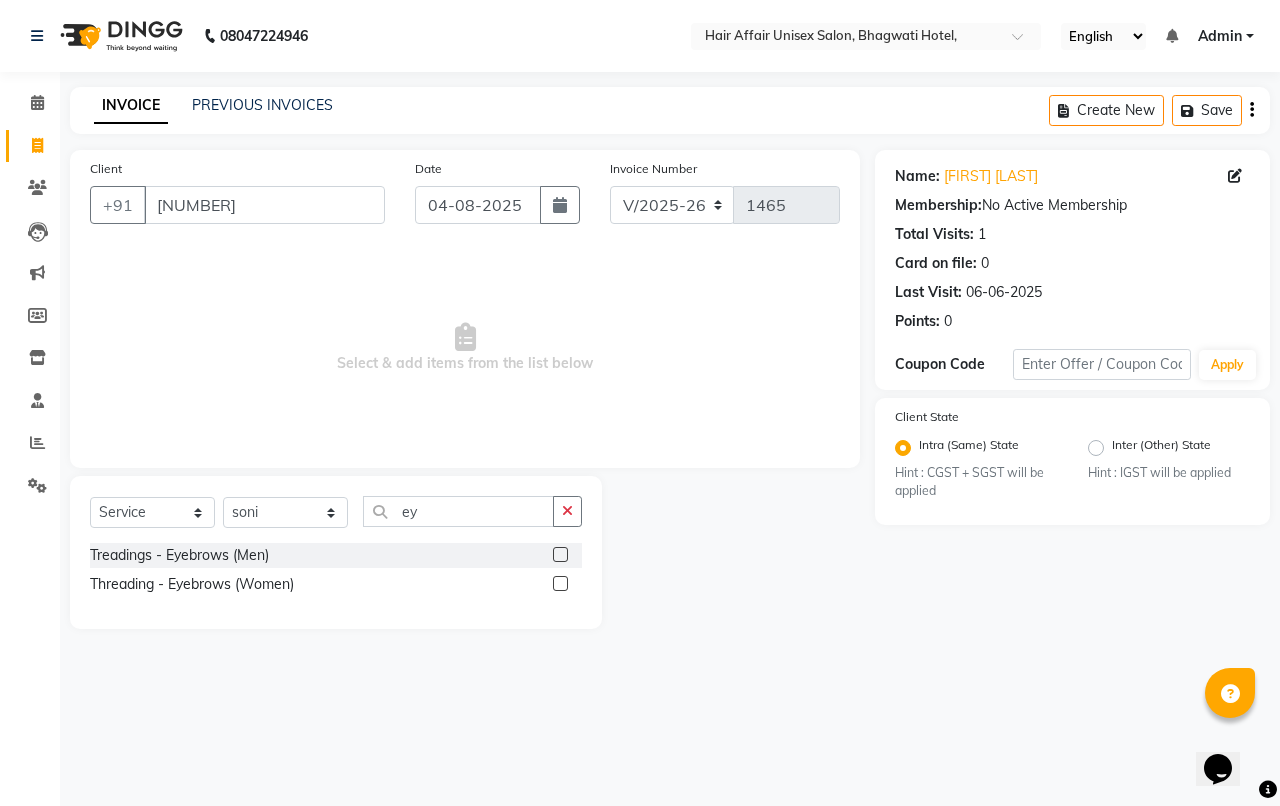 drag, startPoint x: 561, startPoint y: 581, endPoint x: 593, endPoint y: 568, distance: 34.539833 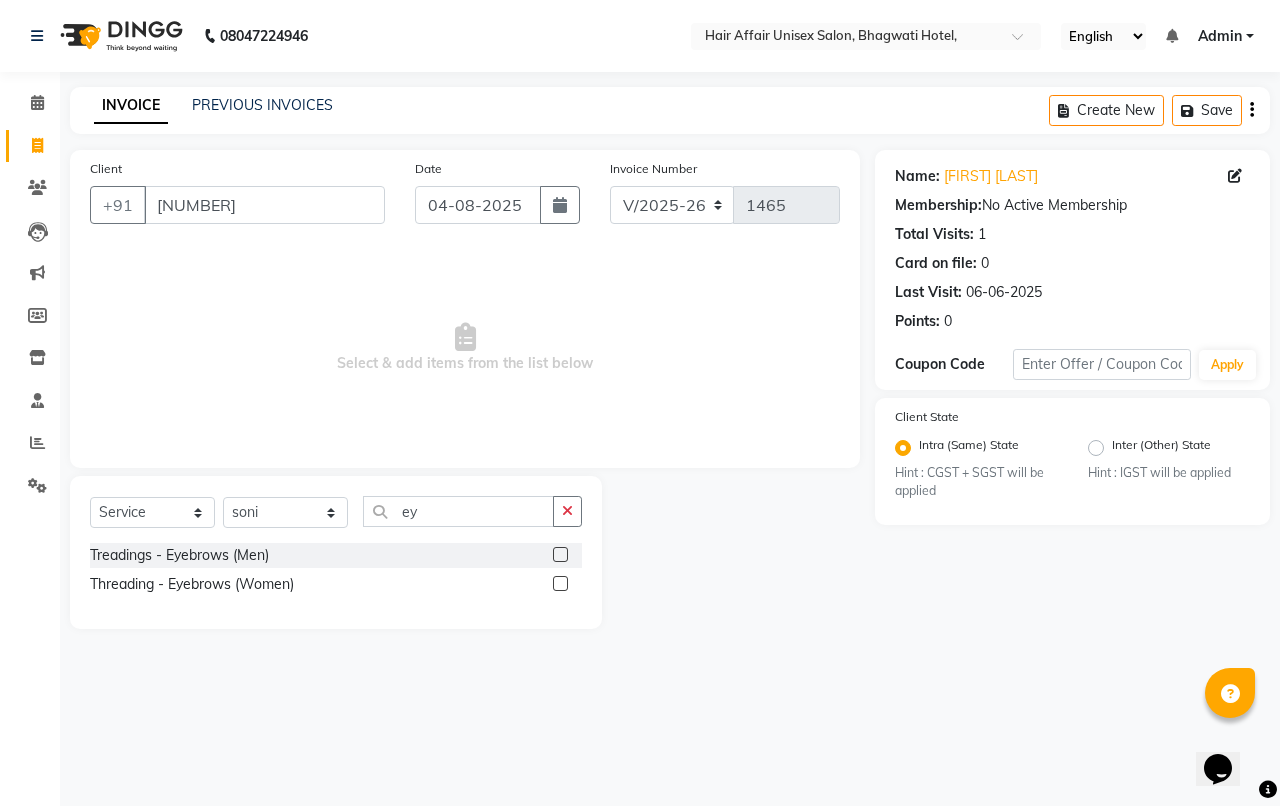 click 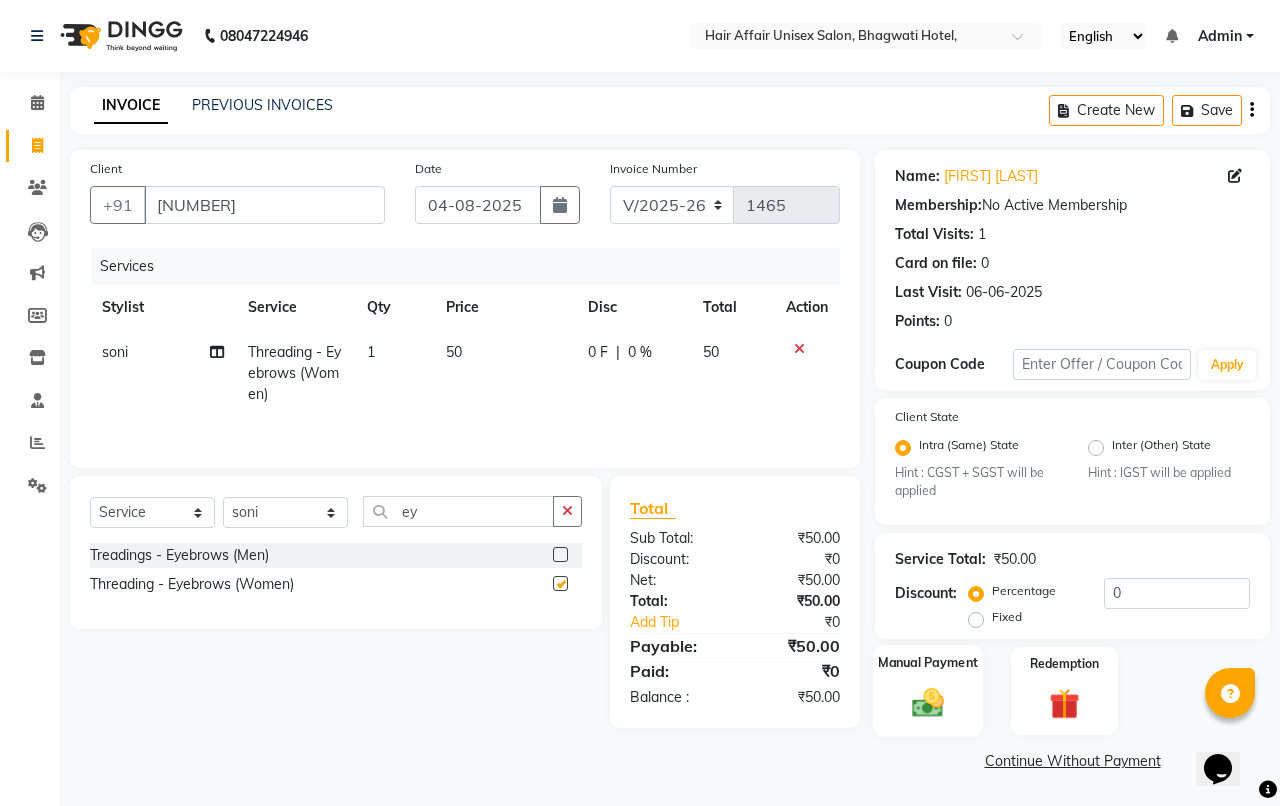checkbox on "false" 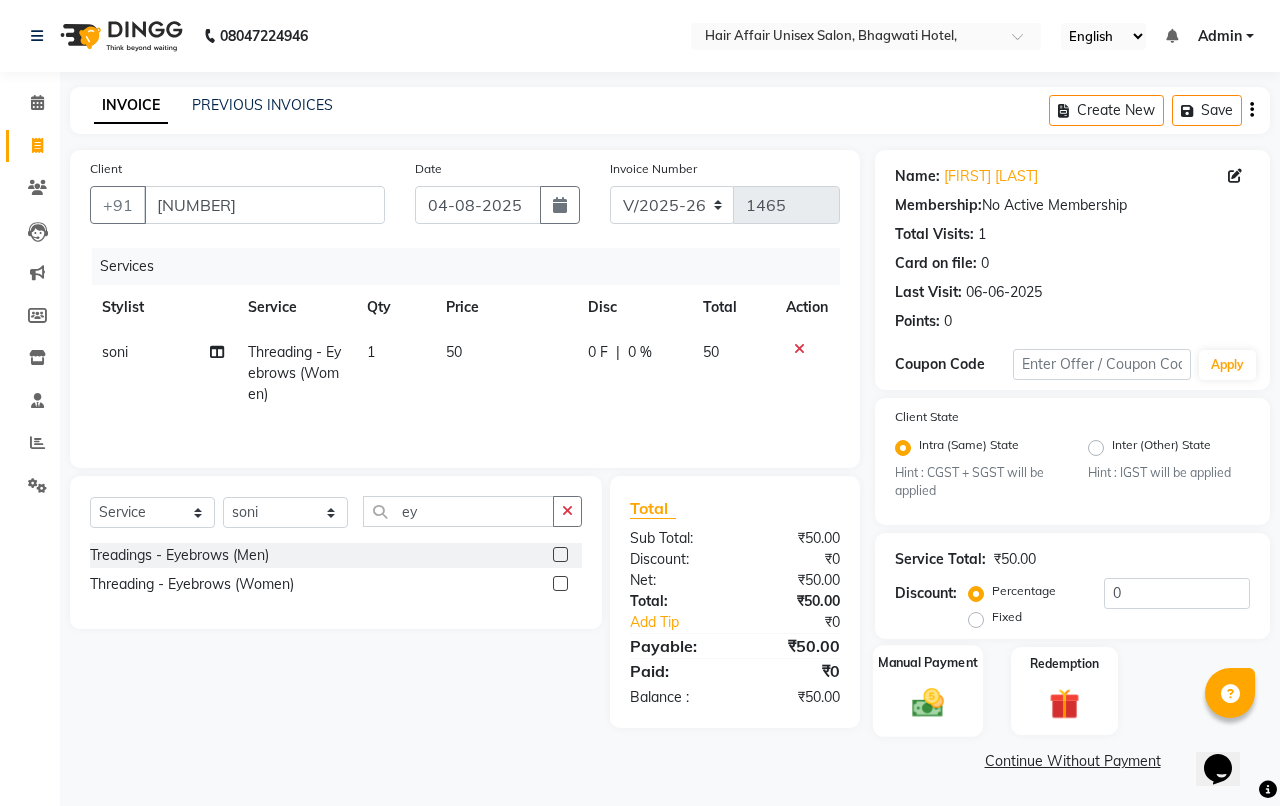 click 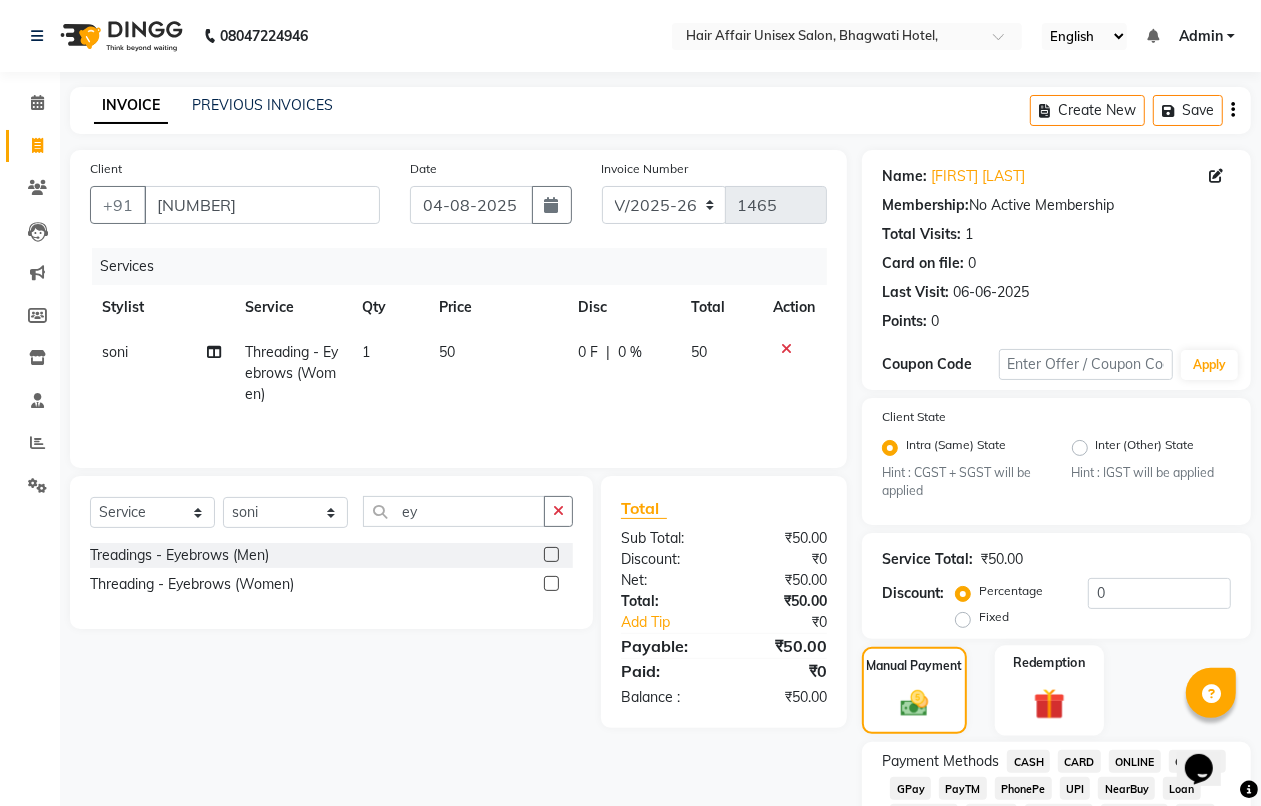 scroll, scrollTop: 125, scrollLeft: 0, axis: vertical 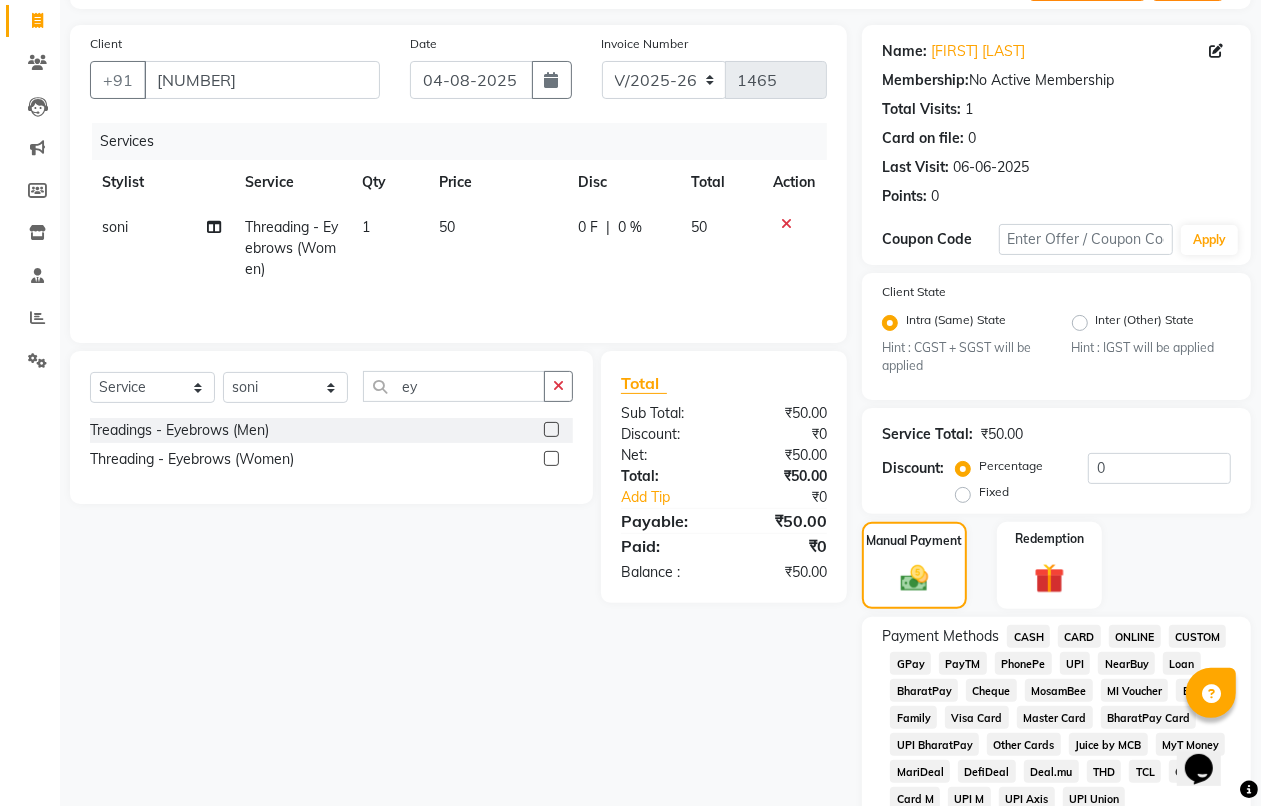 click on "CASH" 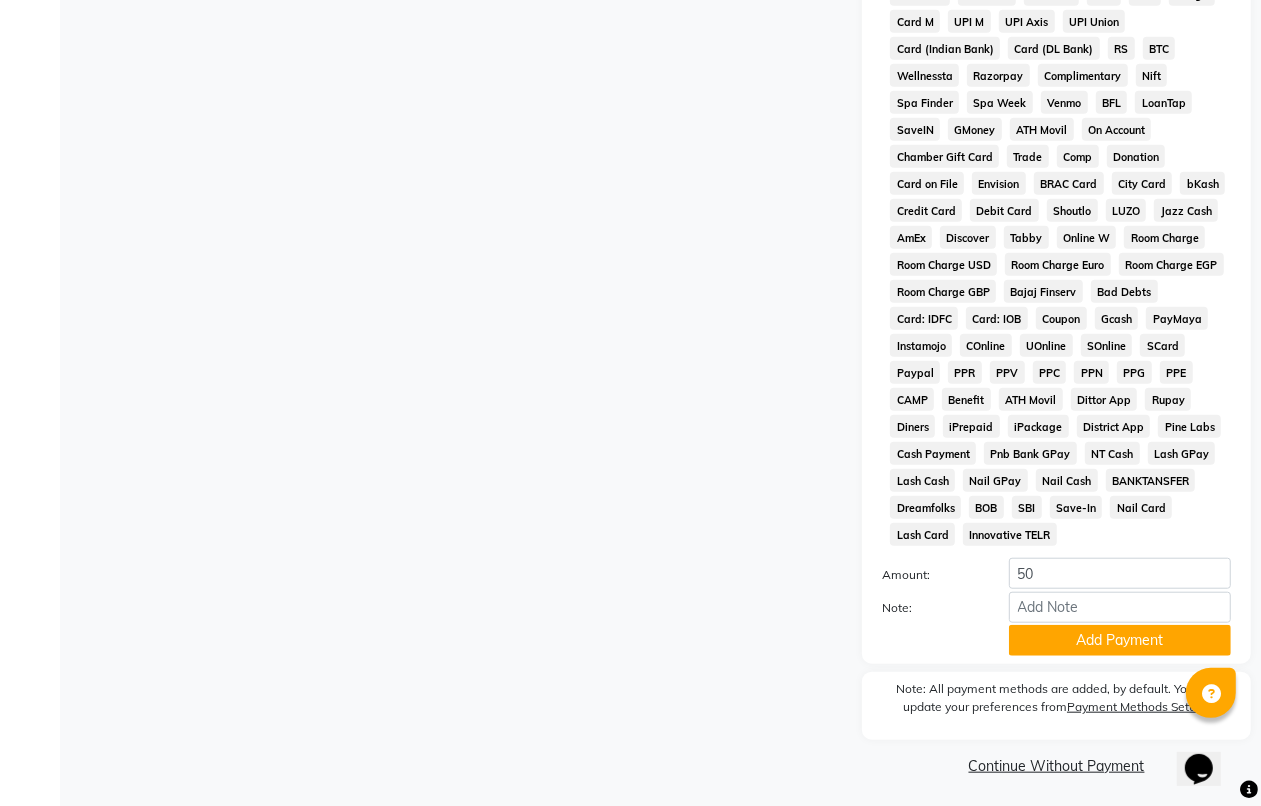 scroll, scrollTop: 903, scrollLeft: 0, axis: vertical 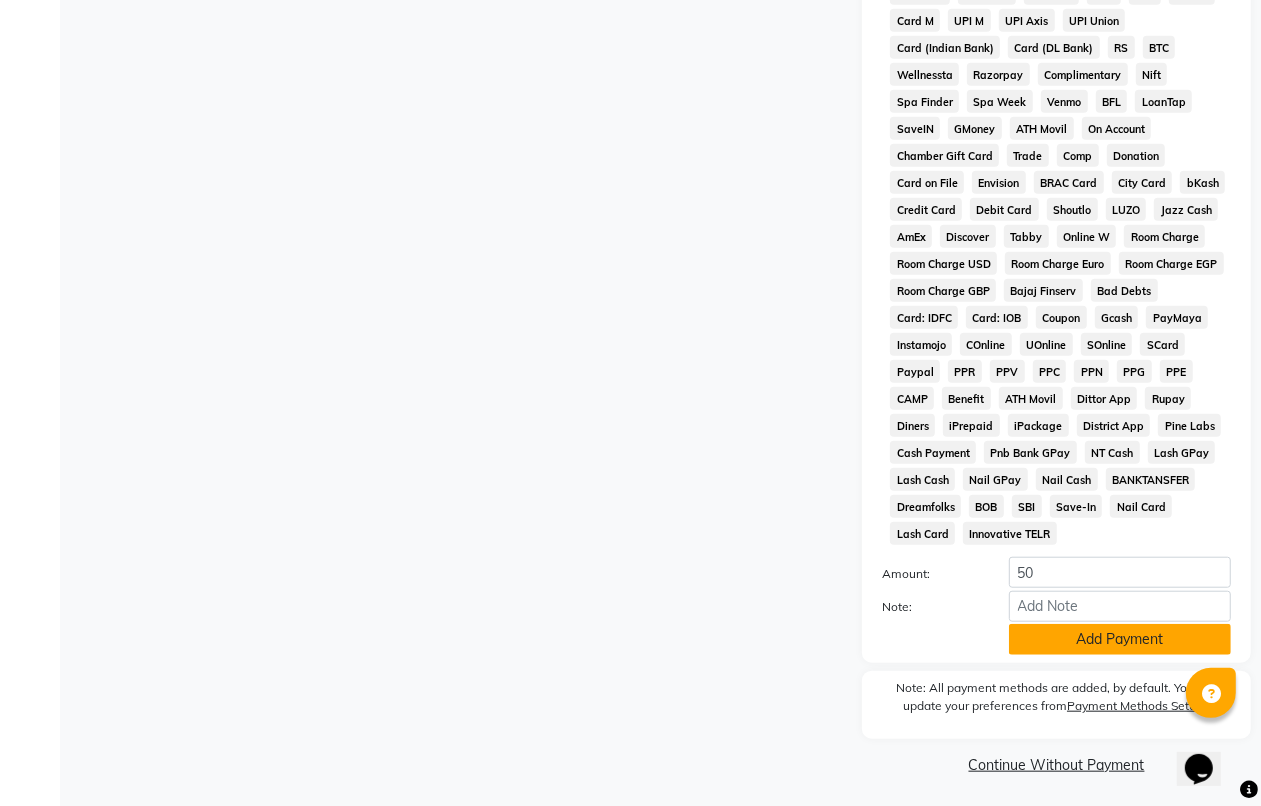 click on "Add Payment" 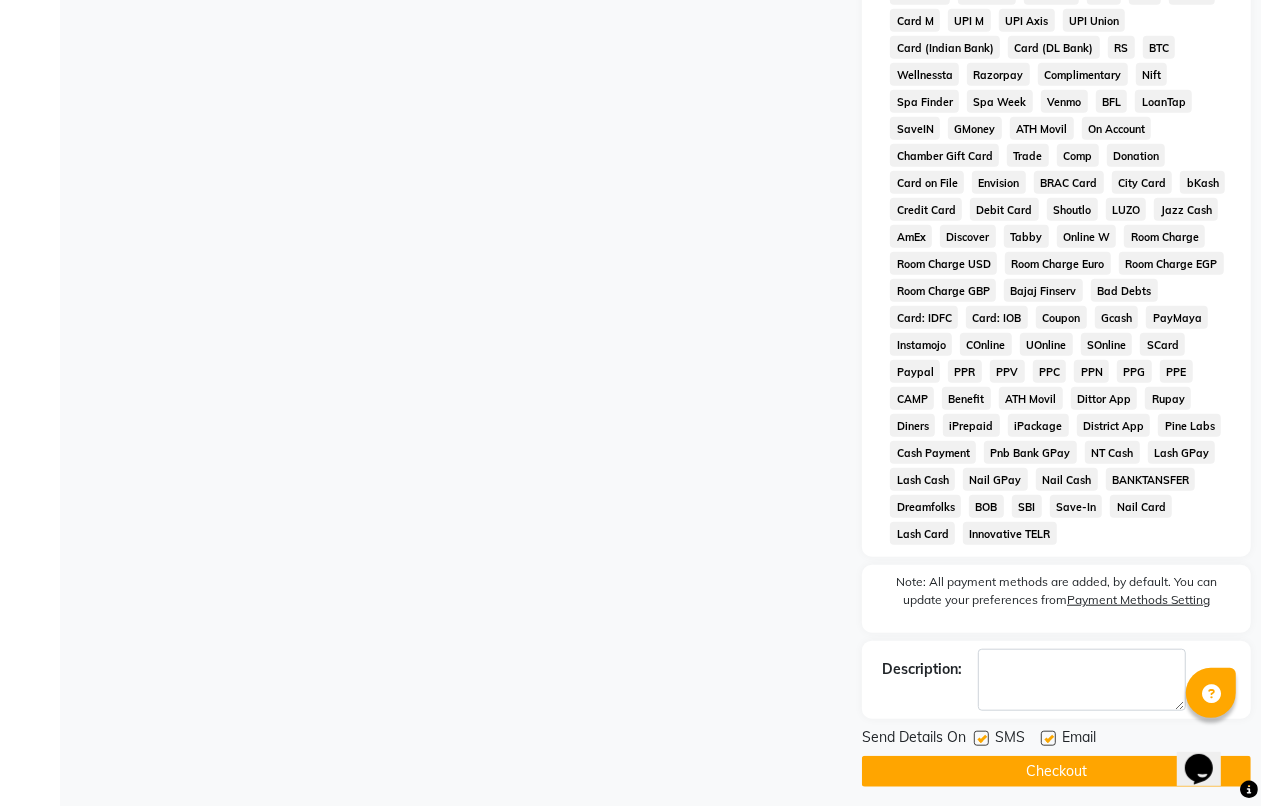 click on "Checkout" 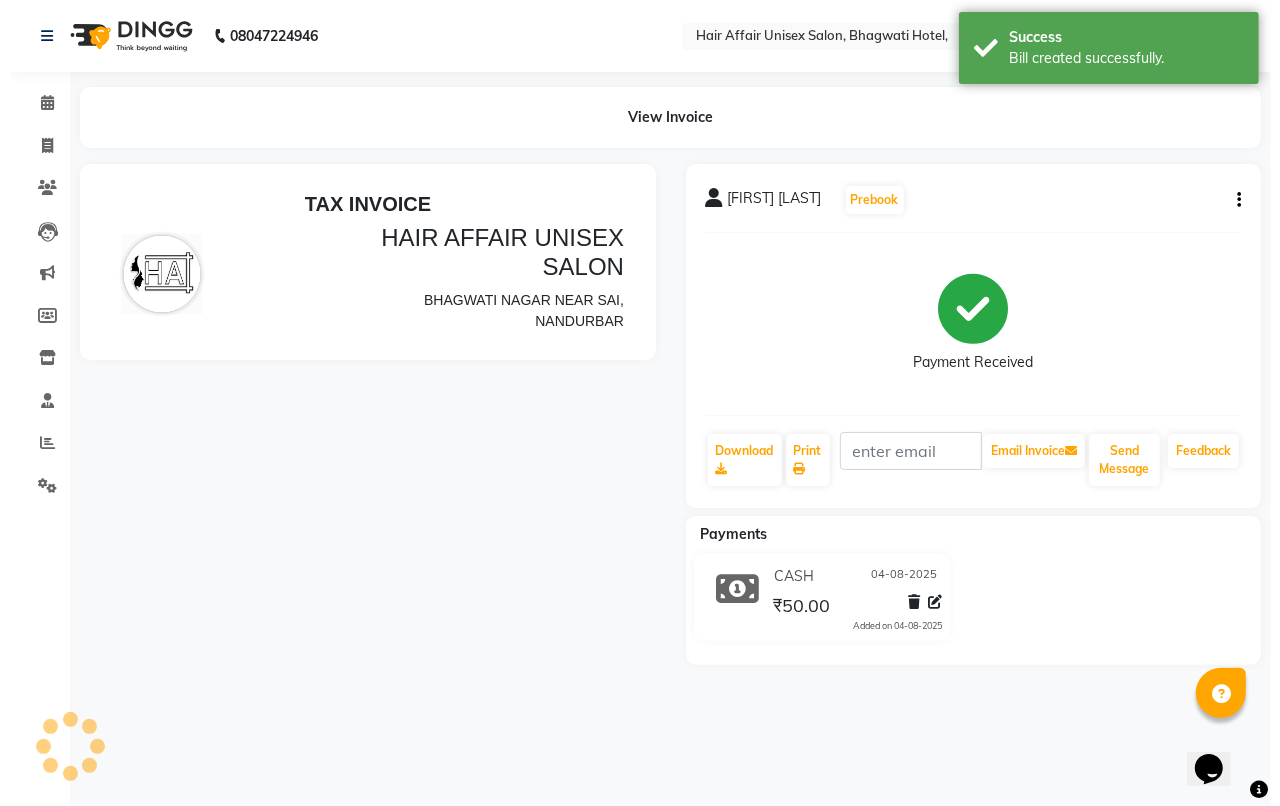 scroll, scrollTop: 0, scrollLeft: 0, axis: both 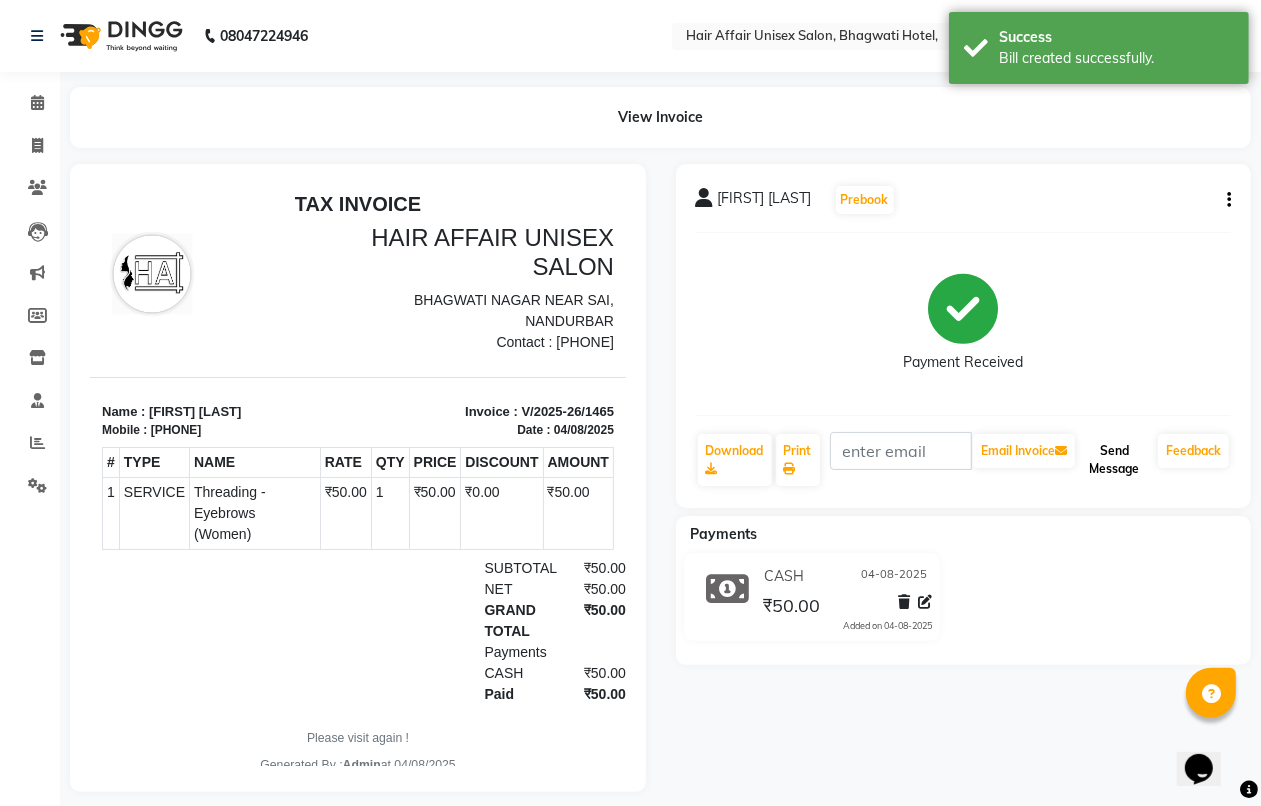 click on "Send Message" 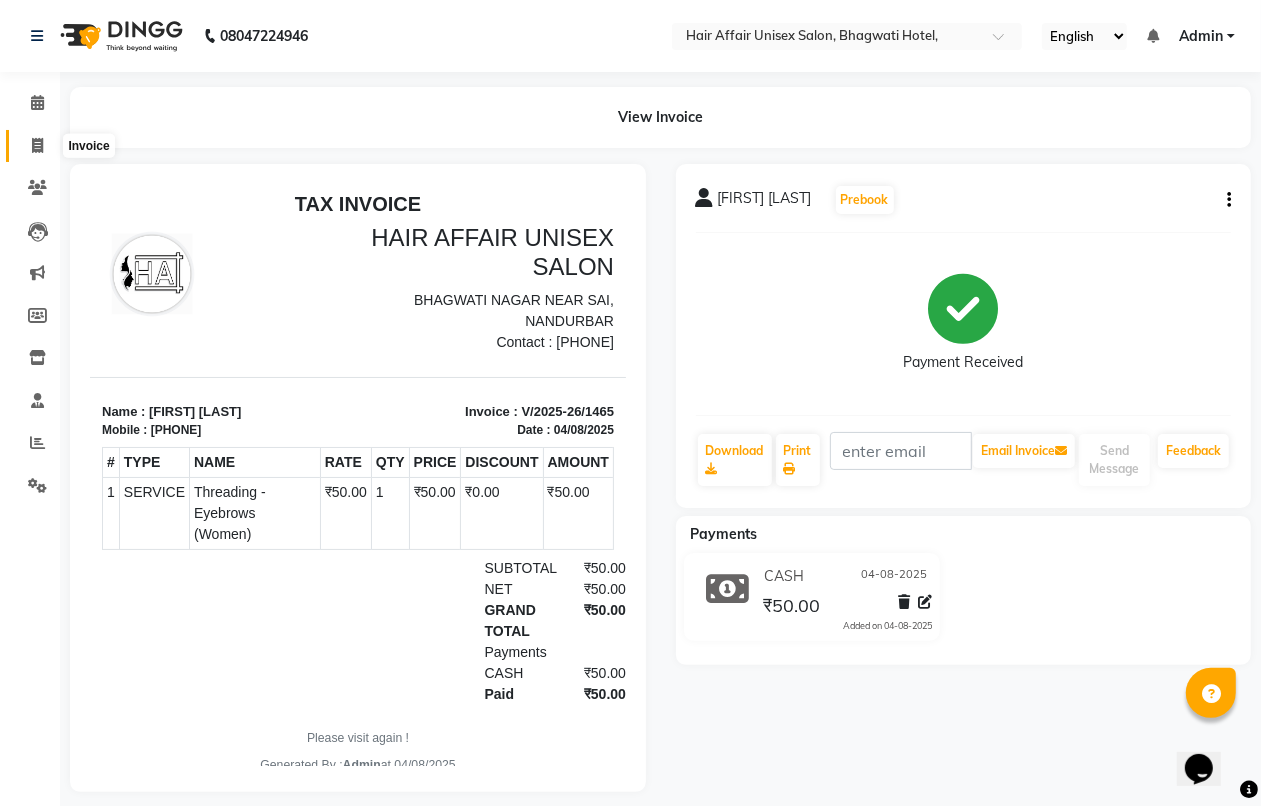 click 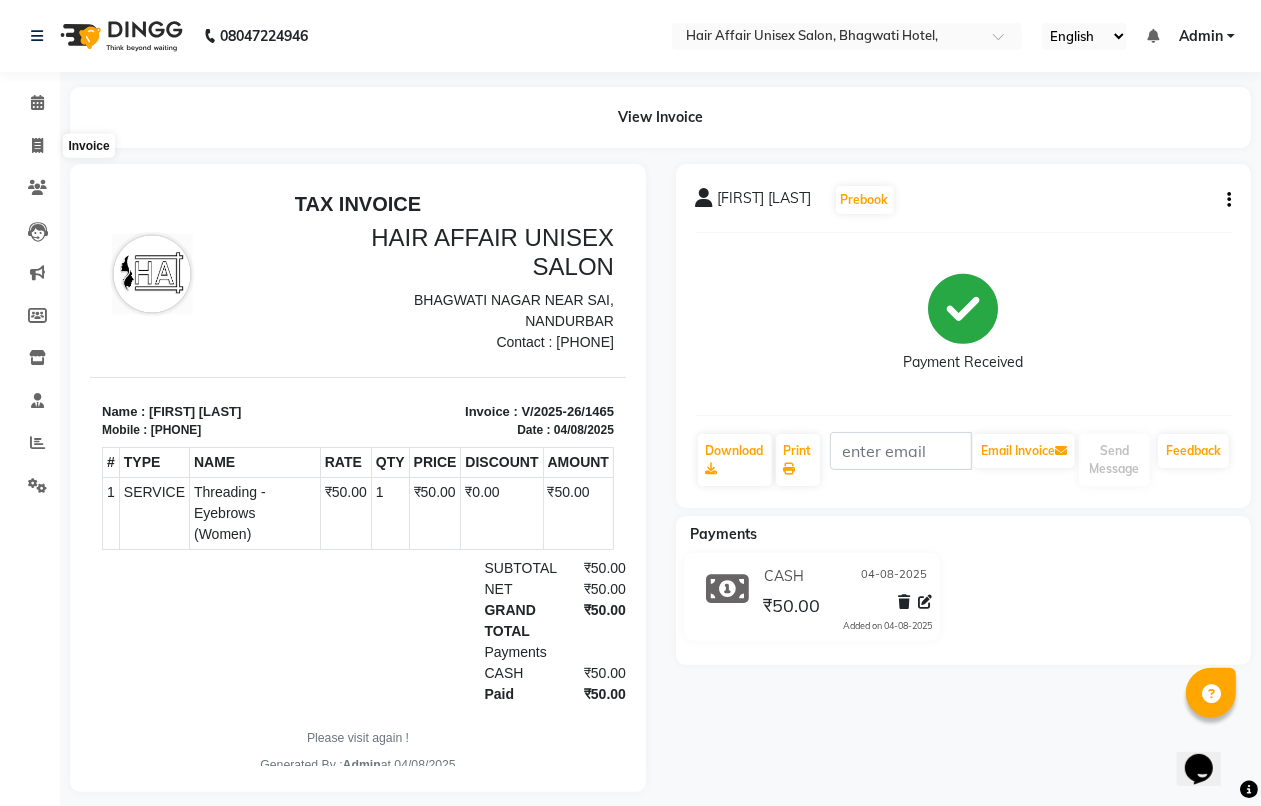 select on "6225" 